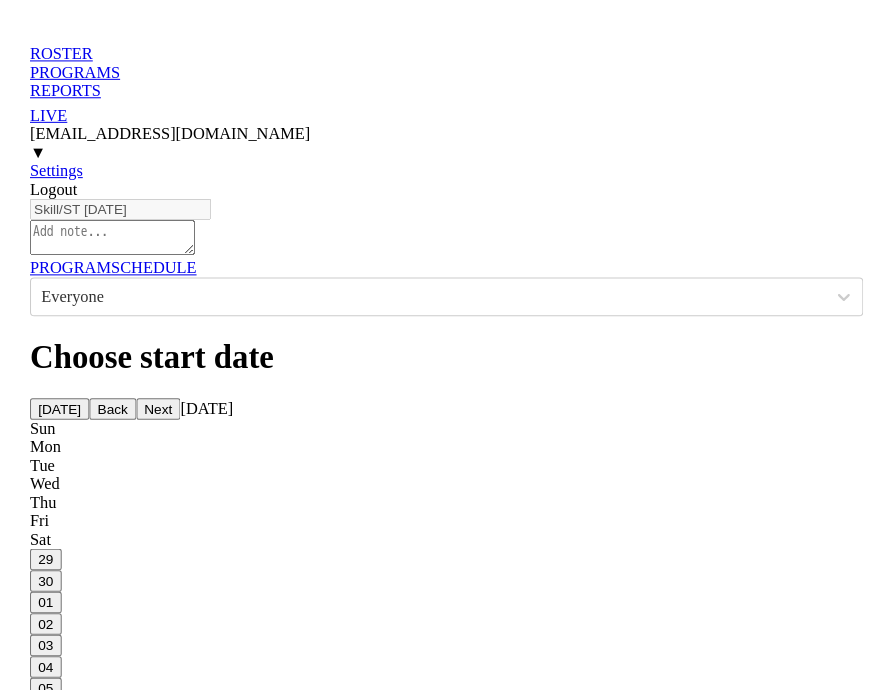 scroll, scrollTop: 11, scrollLeft: 0, axis: vertical 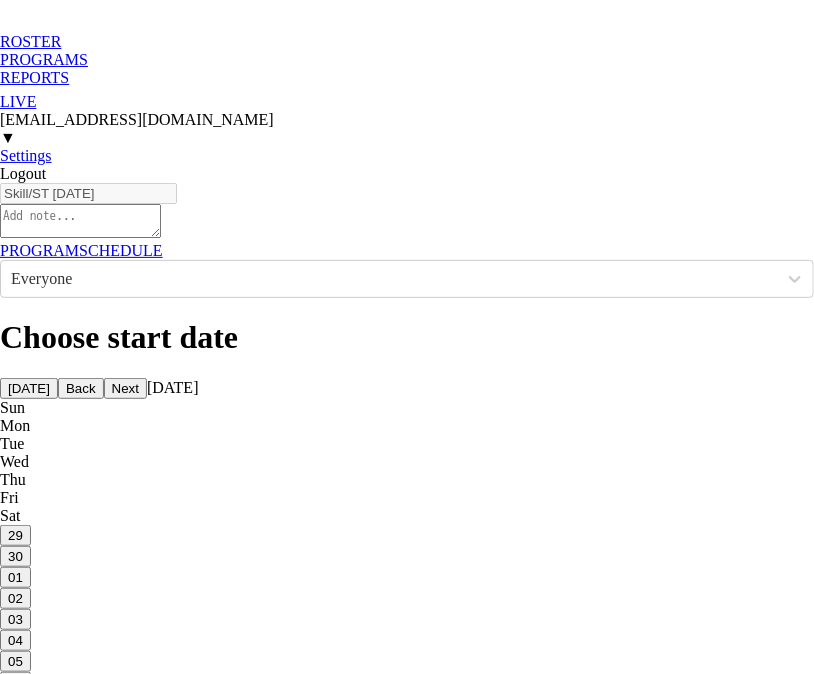 click on "PROGRAMS" at bounding box center (407, 60) 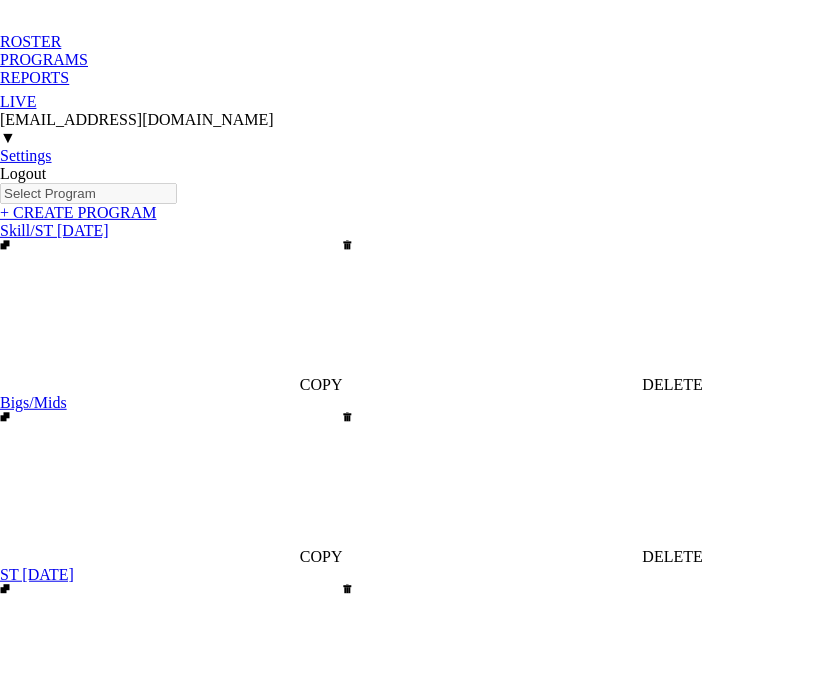 click on "ROSTER" at bounding box center [407, 42] 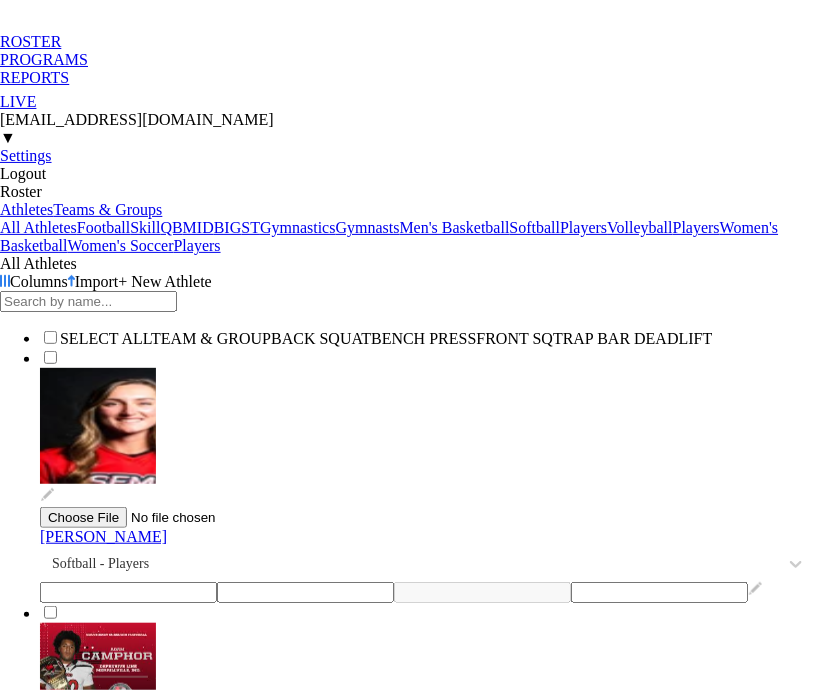 type on "285" 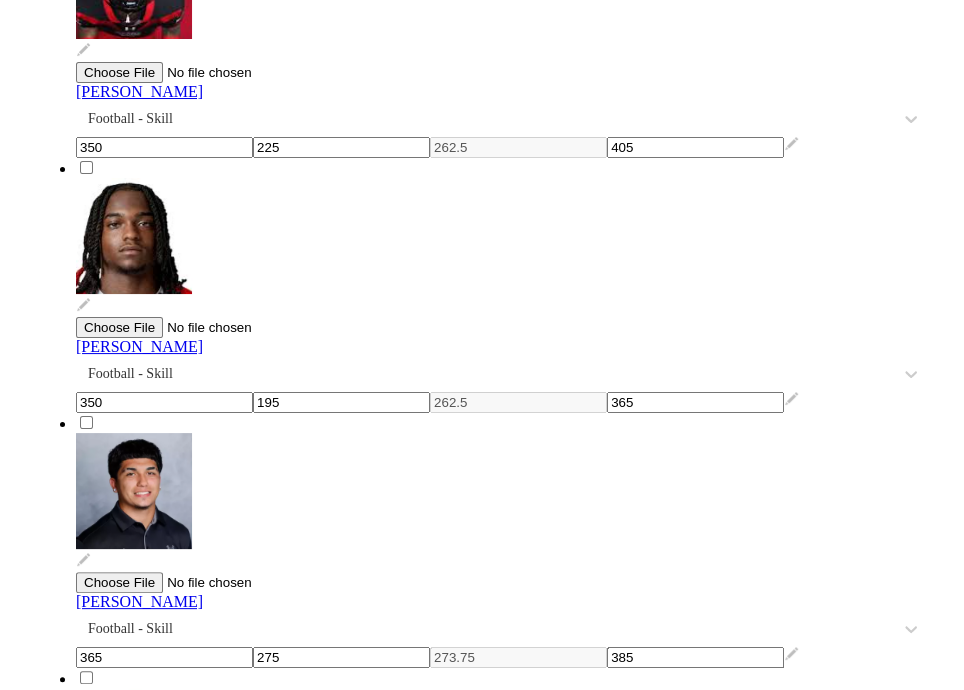 scroll, scrollTop: 811, scrollLeft: 0, axis: vertical 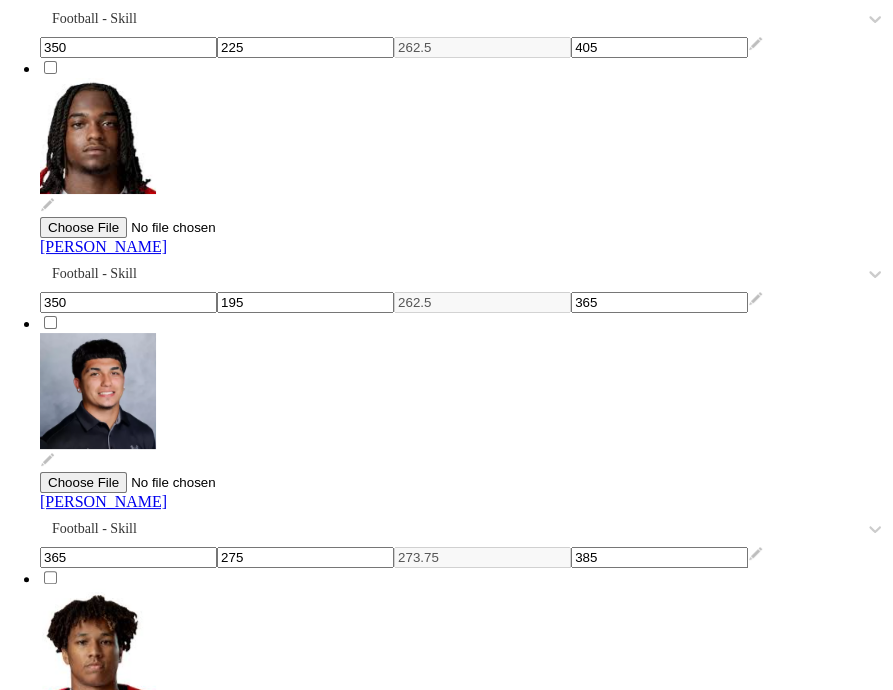click on "ROSTER PROGRAMS REPORTS LIVE  [EMAIL_ADDRESS][DOMAIN_NAME] ▼ Settings Logout Roster Athletes Teams & Groups All Athletes Football Skill QB MID BIG ST Gymnastics Gymnasts Men's Basketball Softball Players Volleyball Players Women's Basketball Women's Soccer Players Football - Skill Columns Import + New Athlete SELECT ALL TEAM & GROUP BACK SQUAT BENCH PRESS FRONT SQ TRAP BAR DEADLIFT [PERSON_NAME] Football - Skill 385 245 288.75 405 [PERSON_NAME] Football - Skill 350 225 262.5 405 [PERSON_NAME] Football - Skill 350 195 262.5 365 [PERSON_NAME] Football - Skill 365 275 273.75 385 [PERSON_NAME] Football - Skill 380 255 285 405 [PERSON_NAME] Football - Skill 265 [PERSON_NAME] Football - [PERSON_NAME] Football - Skill 345 275 258.75 365 Cam [PERSON_NAME] Football - Skill 315 265 236.25 405 [PERSON_NAME] Football - Skill 275 225 206.25 [PERSON_NAME] Football - Skill 315 225 236.25 Cyler Christmas Football - Skill 405 285 303.75 365 [PERSON_NAME] Football - Skill 425 305 318.75 430 Dametrion [PERSON_NAME] Football - Skill 380" at bounding box center (446, 4232) 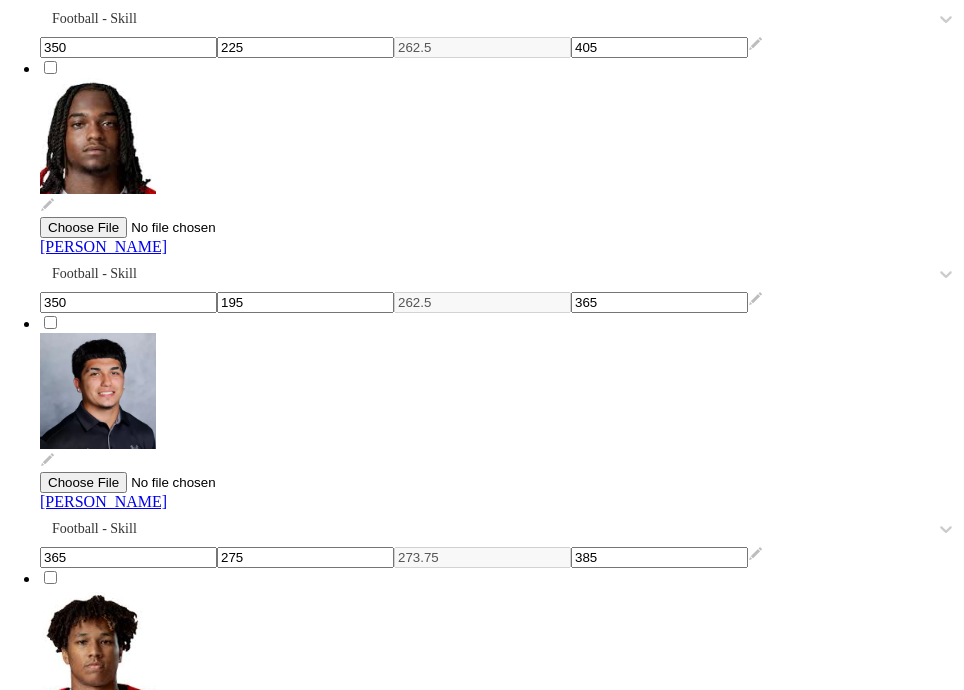 scroll, scrollTop: 911, scrollLeft: 0, axis: vertical 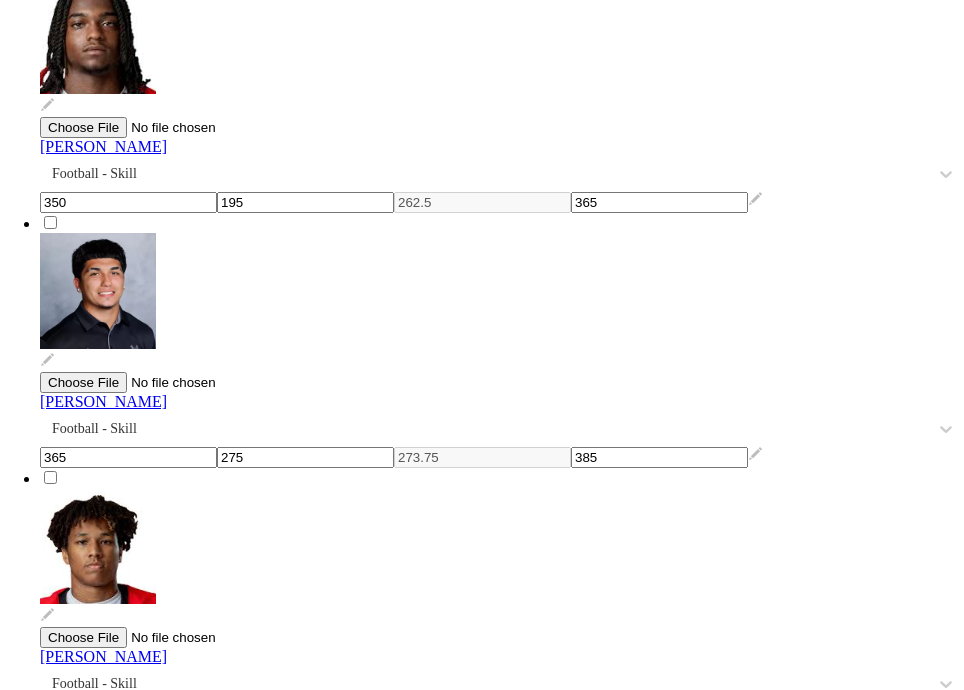 click on "235" at bounding box center [305, 5557] 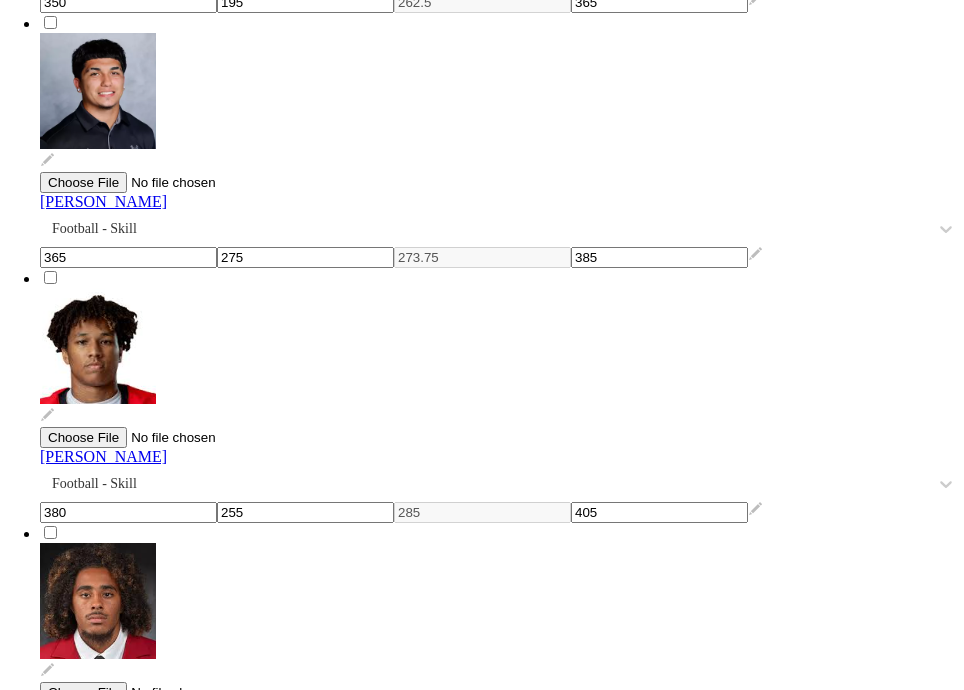 scroll, scrollTop: 1211, scrollLeft: 0, axis: vertical 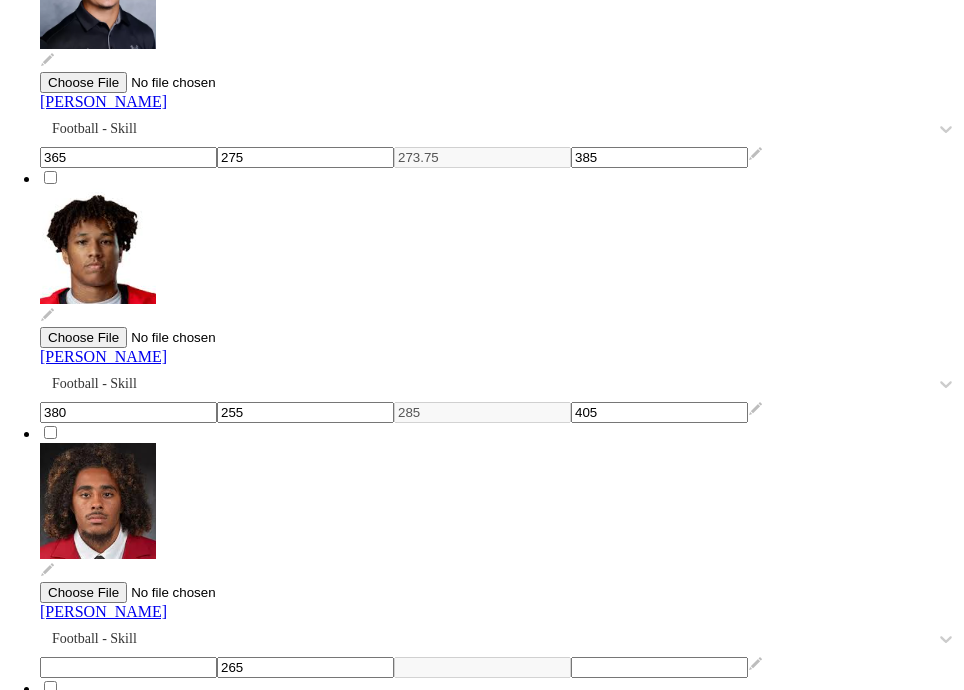 type on "245" 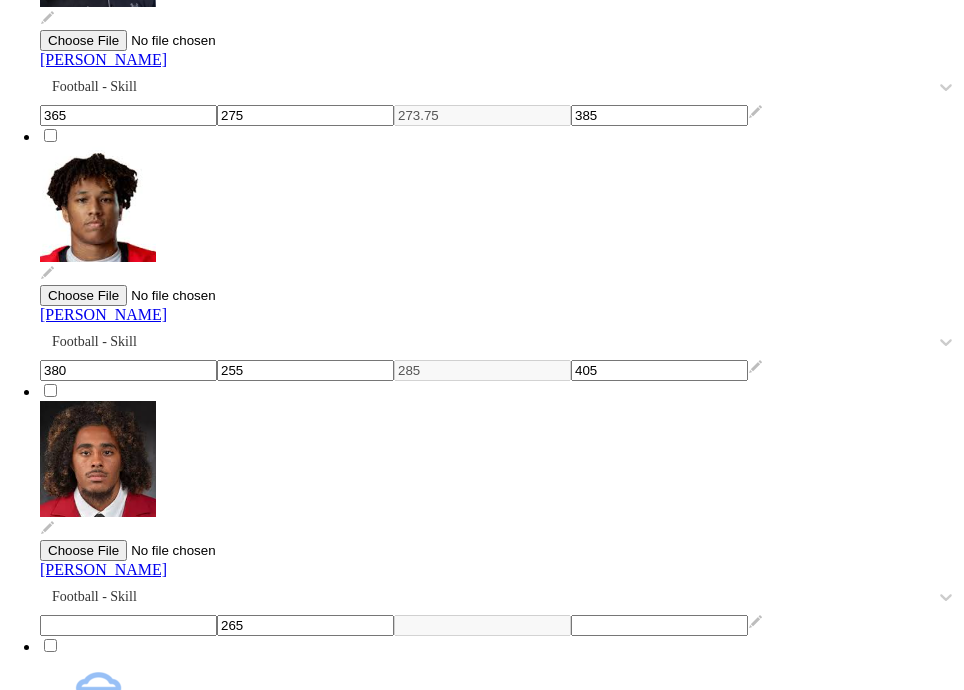 click on "ROSTER PROGRAMS REPORTS LIVE  [EMAIL_ADDRESS][DOMAIN_NAME] ▼ Settings Logout Roster Athletes Teams & Groups All Athletes Football Skill QB MID BIG ST Gymnastics Gymnasts Men's Basketball Softball Players Volleyball Players Women's Basketball Women's Soccer Players Football - Skill Columns Import + New Athlete SELECT ALL TEAM & GROUP BACK SQUAT BENCH PRESS FRONT SQ TRAP BAR DEADLIFT [PERSON_NAME] Football - Skill 385 245 288.75 405 [PERSON_NAME] Football - Skill 350 225 262.5 405 [PERSON_NAME] Football - Skill 350 195 262.5 365 [PERSON_NAME] Football - Skill 365 275 273.75 385 [PERSON_NAME] Football - Skill 380 255 285 405 [PERSON_NAME] Football - Skill 265 [PERSON_NAME] Football - [PERSON_NAME] Football - Skill 345 275 258.75 365 Cam [PERSON_NAME] Football - Skill 315 265 236.25 405 [PERSON_NAME] Football - Skill 275 225 206.25 [PERSON_NAME] Football - Skill 315 225 236.25 Cyler Christmas Football - Skill 405 285 303.75 365 [PERSON_NAME] Football - Skill 425 305 318.75 430 Dametrion [PERSON_NAME] Football - Skill 380" at bounding box center [482, 3790] 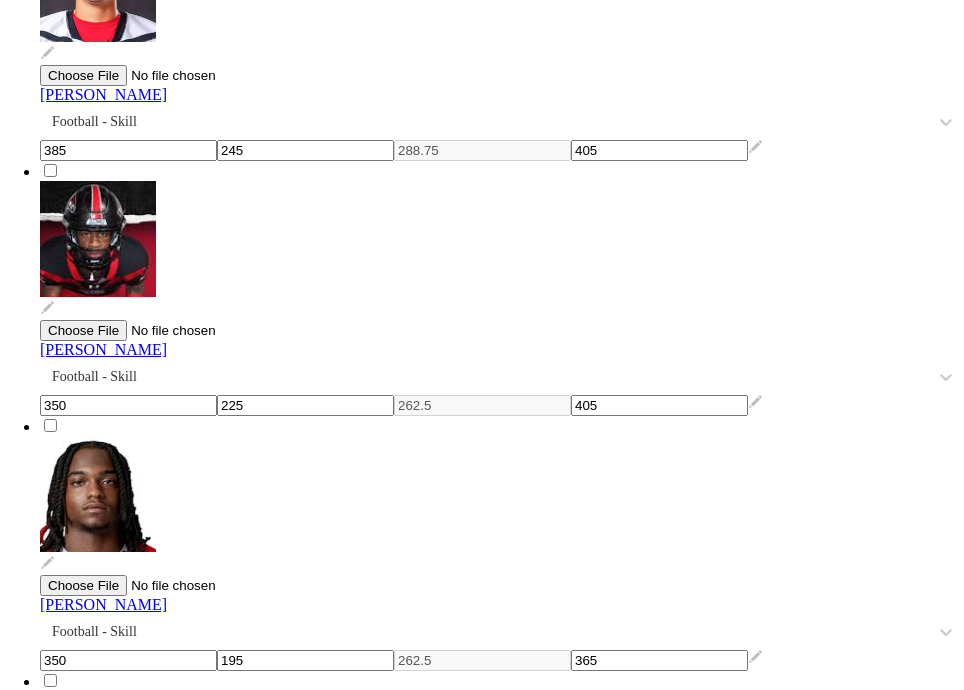 scroll, scrollTop: 0, scrollLeft: 0, axis: both 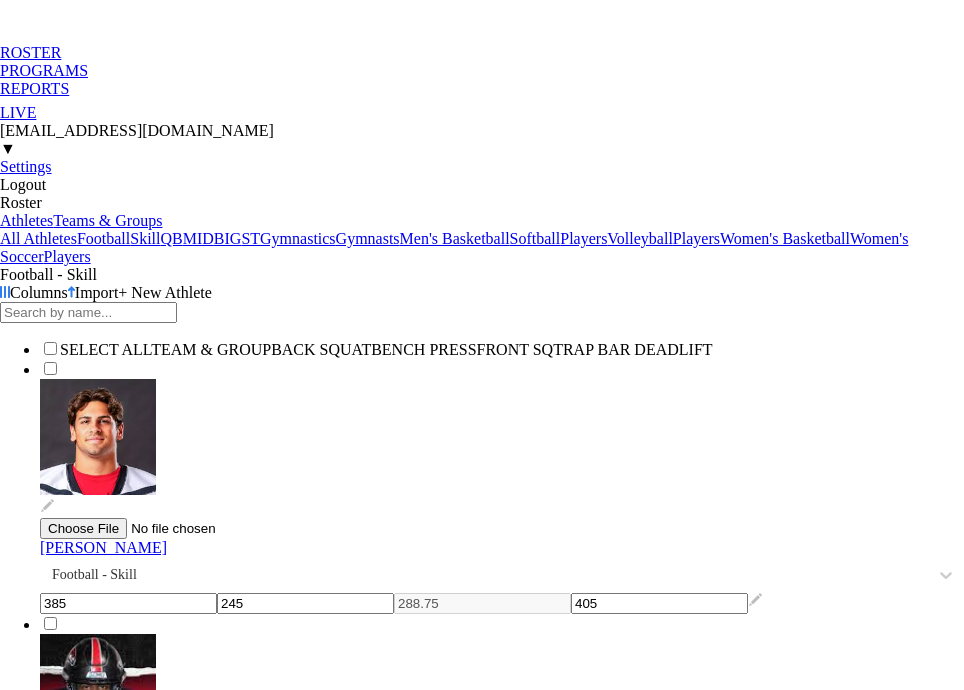 click on "225" at bounding box center (305, 858) 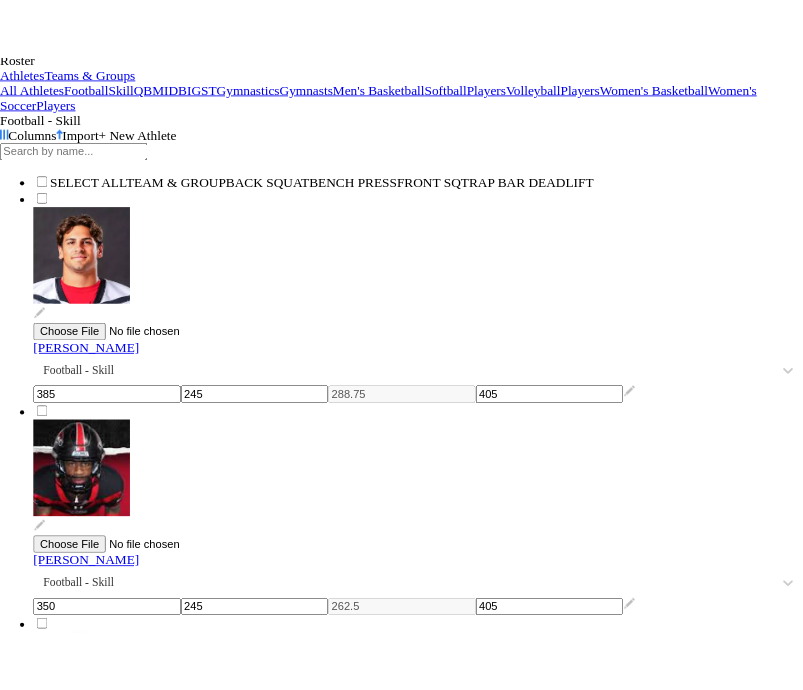 scroll, scrollTop: 300, scrollLeft: 0, axis: vertical 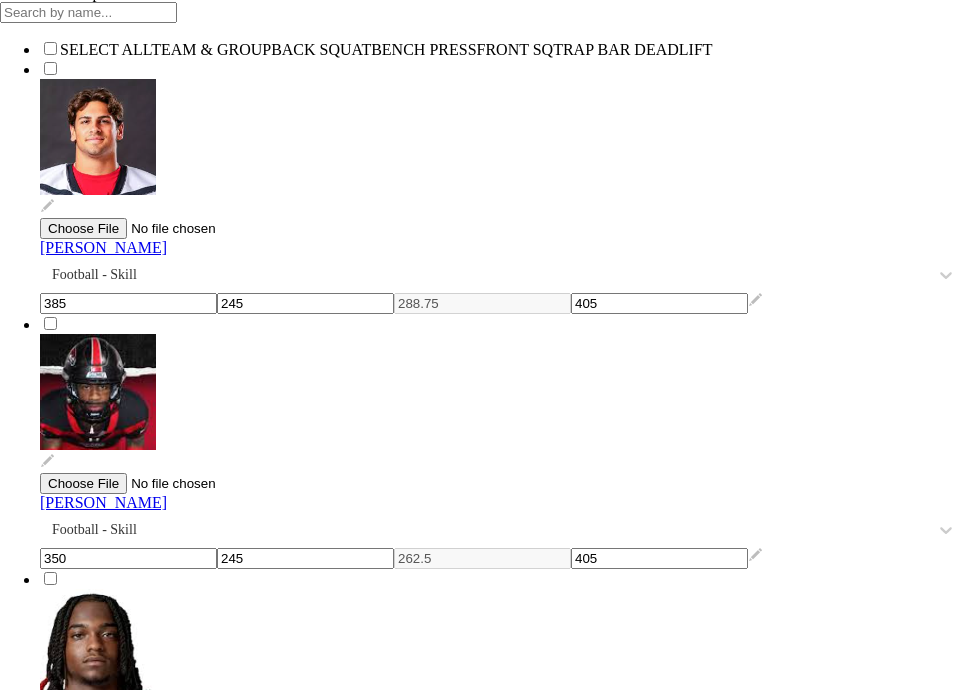 click on "275" at bounding box center [305, 2088] 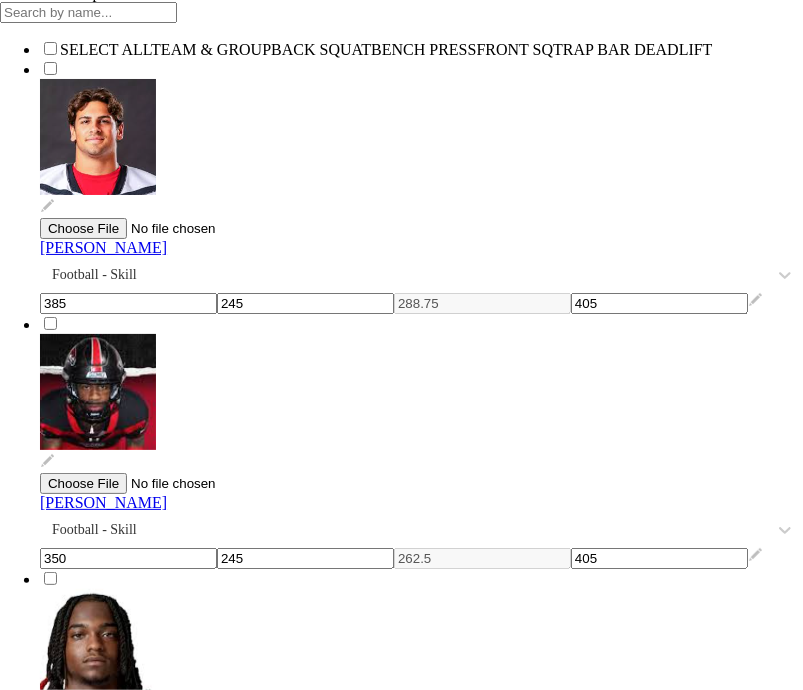 click on "ROSTER PROGRAMS REPORTS LIVE  [EMAIL_ADDRESS][DOMAIN_NAME] ▼ Settings Logout Roster Athletes Teams & Groups All Athletes Football Skill QB MID BIG ST Gymnastics Gymnasts Men's Basketball Softball Players Volleyball Players Women's Basketball Women's Soccer Players Football - Skill Columns Import + New Athlete SELECT ALL TEAM & GROUP BACK SQUAT BENCH PRESS FRONT SQ TRAP BAR DEADLIFT [PERSON_NAME] Football - Skill 385 245 288.75 405 [PERSON_NAME] Football - Skill 350 245 262.5 405 [PERSON_NAME] Football - Skill 350 195 262.5 365 [PERSON_NAME] Football - Skill 365 275 273.75 385 [PERSON_NAME] Football - Skill 380 255 285 405 [PERSON_NAME] Football - Skill 265 [PERSON_NAME] Football - [PERSON_NAME] Football - Skill 345 315 258.75 365 Cam [PERSON_NAME] Football - Skill 315 265 236.25 405 [PERSON_NAME] Football - Skill 275 225 206.25 [PERSON_NAME] Football - Skill 315 225 236.25 Cyler Christmas Football - Skill 405 310 303.75 365 [PERSON_NAME] Football - Skill 425 305 318.75 430 Dametrion [PERSON_NAME] Football - Skill 380" at bounding box center [401, 4743] 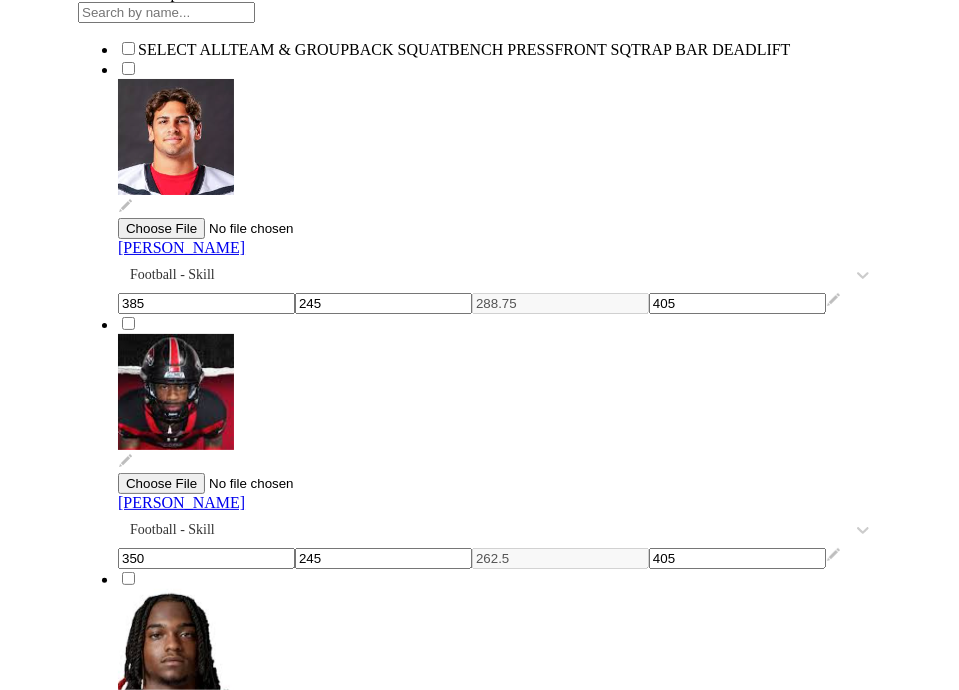 scroll, scrollTop: 0, scrollLeft: 0, axis: both 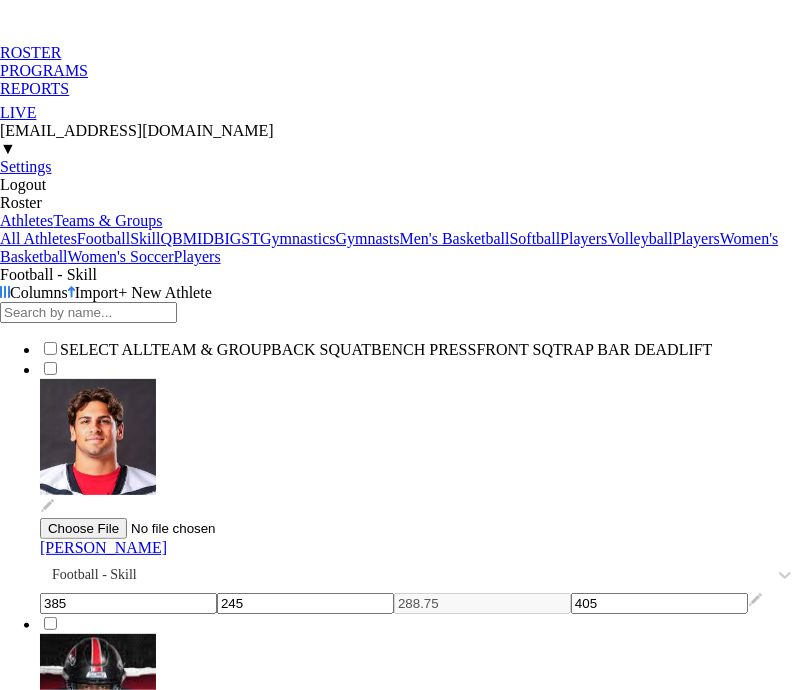 click on "MID" at bounding box center (198, 238) 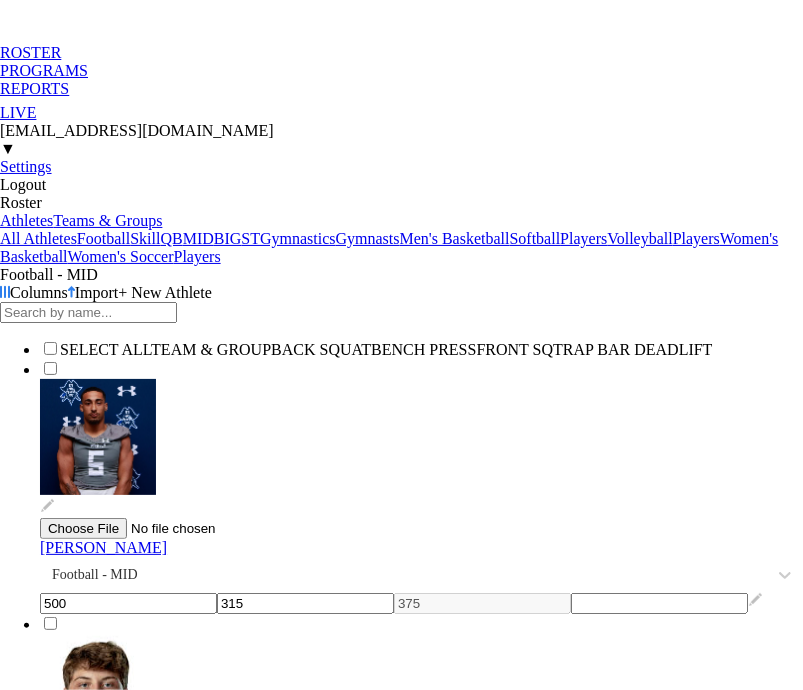 click on "ROSTER PROGRAMS REPORTS LIVE  [EMAIL_ADDRESS][DOMAIN_NAME] ▼ Settings Logout Roster Athletes Teams & Groups All Athletes Football Skill QB MID BIG ST Gymnastics Gymnasts Men's Basketball Softball Players Volleyball Players Women's Basketball Women's Soccer Players Football - MID Columns Import + New Athlete SELECT ALL TEAM & GROUP BACK SQUAT BENCH PRESS FRONT SQ TRAP BAR DEADLIFT [PERSON_NAME] Football - MID 500 315 375 [PERSON_NAME] Football - MID 500 275 375 [PERSON_NAME] Football - MID 425 285 318.75 365 [PERSON_NAME] Football - MID 455 315 341.25 405 [PERSON_NAME] Football - MID 455 341.25 [PERSON_NAME] Football - MID 355 266.25 [PERSON_NAME] Football - MID 455 335 341.25 [PERSON_NAME] Football - MID 425 275 318.75 385 [PERSON_NAME] Football - MID 455 285 341.25 [PERSON_NAME] Football - MID 325 255 243.75 [PERSON_NAME] Football - MID 475 356.25 [PERSON_NAME] Football - MID 455 315 341.25 405 [PERSON_NAME] Football - MID 455 325 341.25 [PERSON_NAME] Football - MID 425 310 318.75 [PERSON_NAME] Football - MID 500 305" at bounding box center [401, 3513] 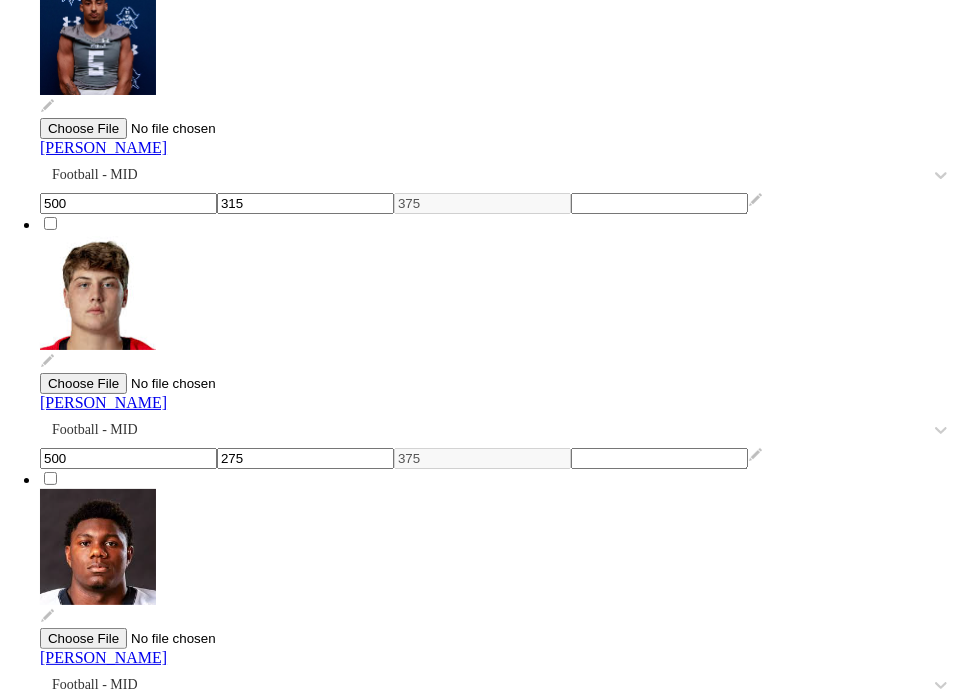 scroll, scrollTop: 500, scrollLeft: 0, axis: vertical 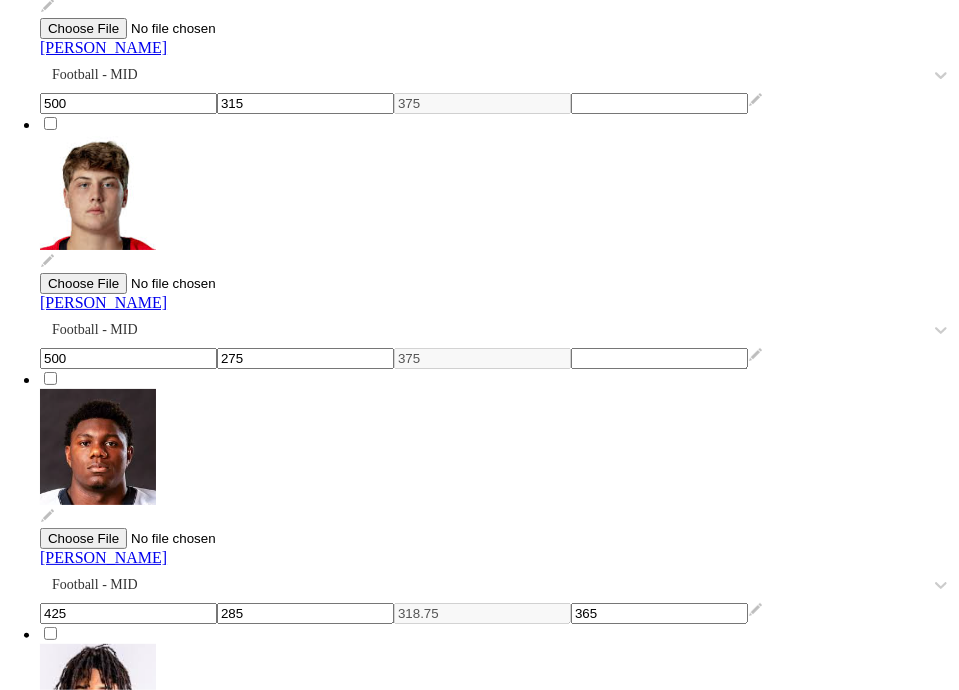 click at bounding box center (305, 2653) 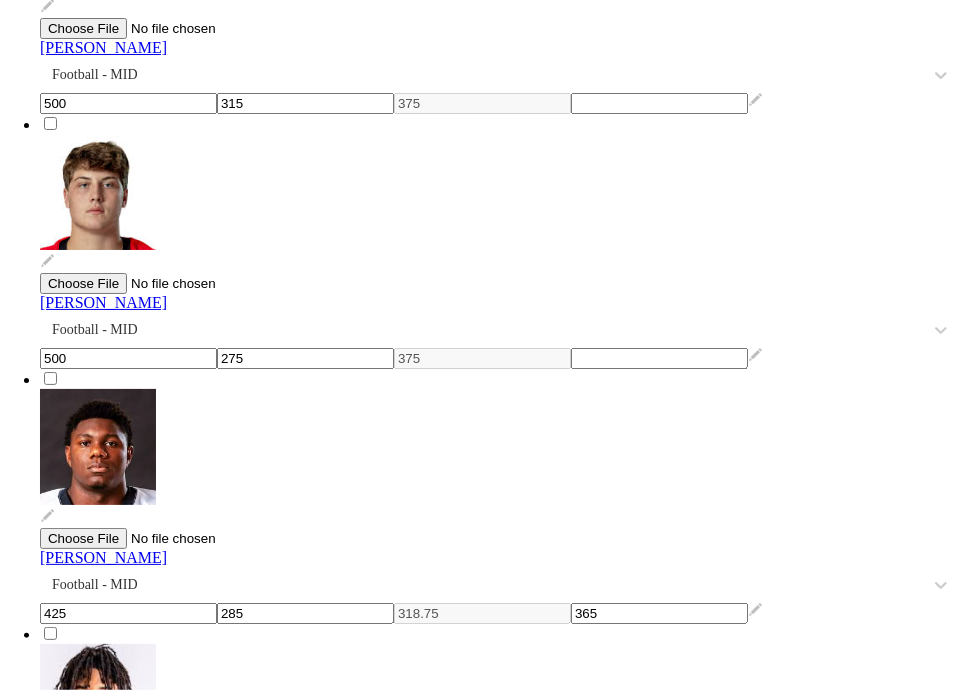 scroll, scrollTop: 600, scrollLeft: 0, axis: vertical 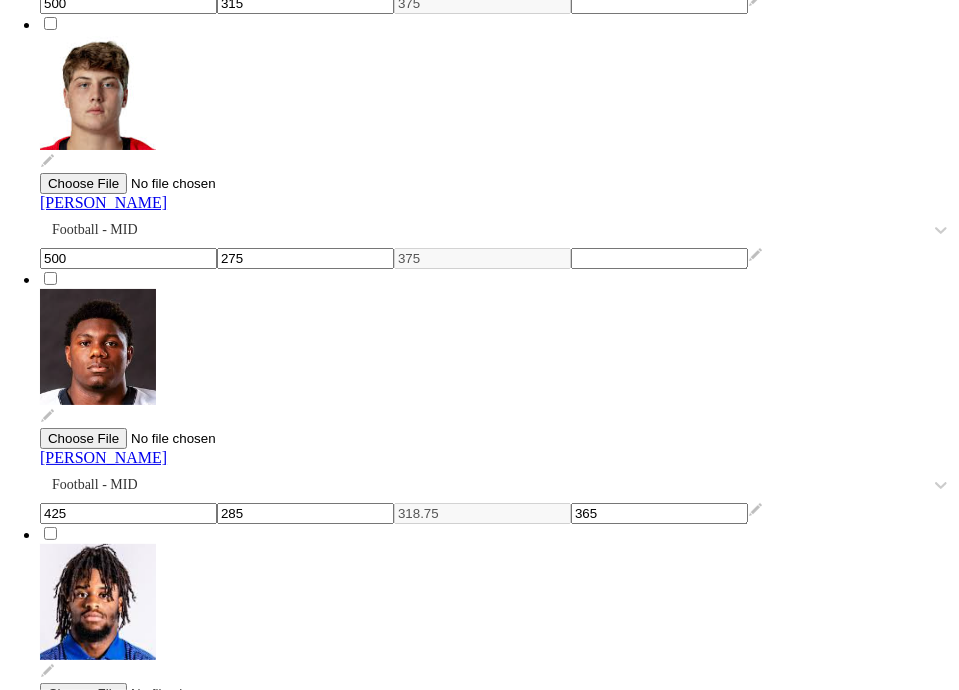 click on "335" at bounding box center [305, 3828] 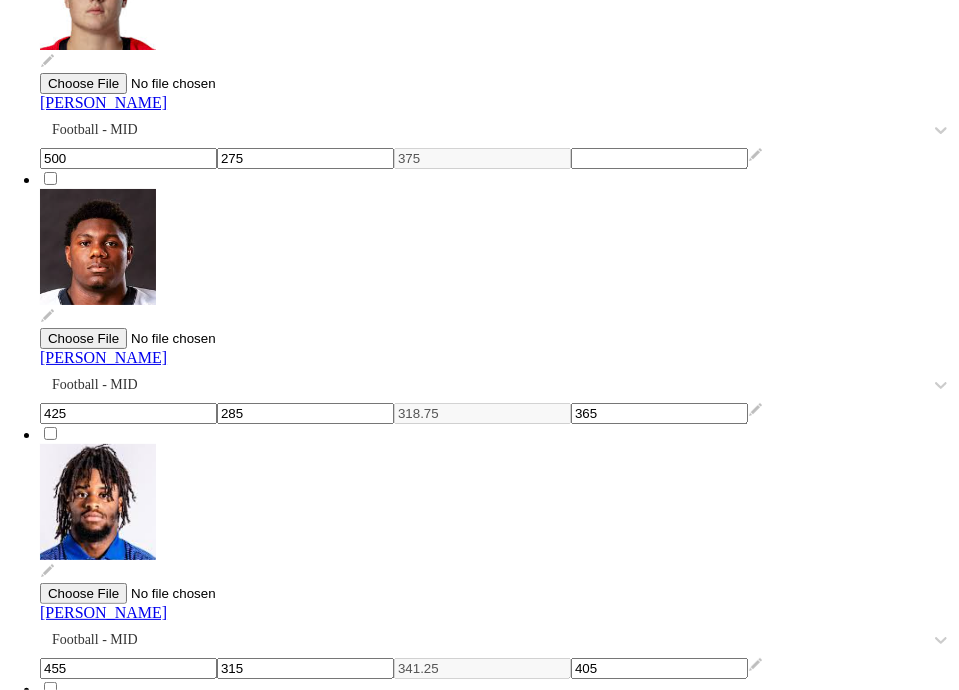 click on "325" at bounding box center (305, 4238) 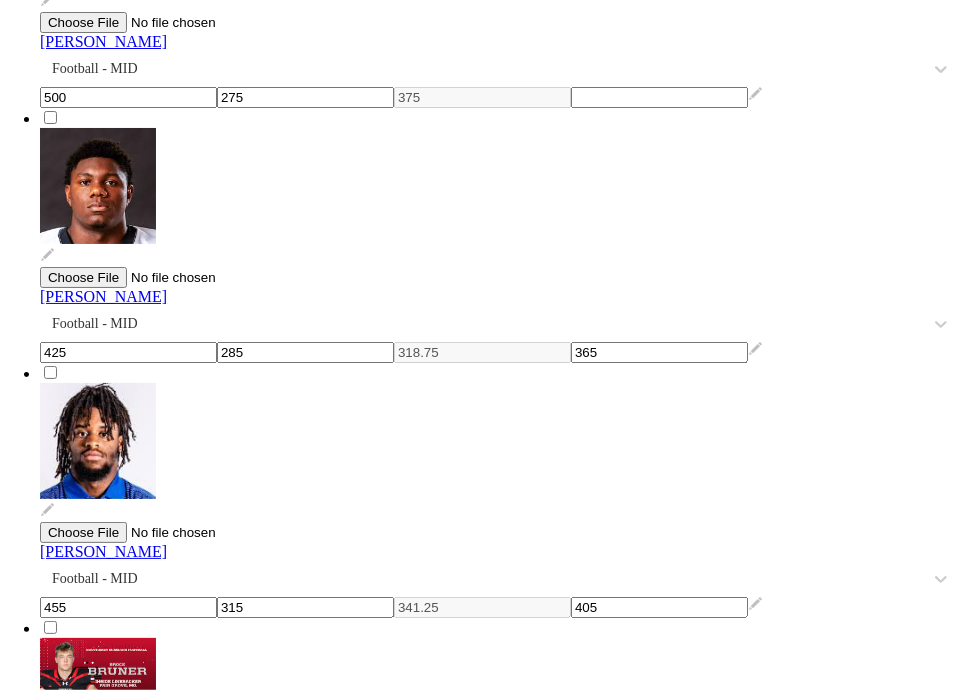 click on "340" at bounding box center (305, 4687) 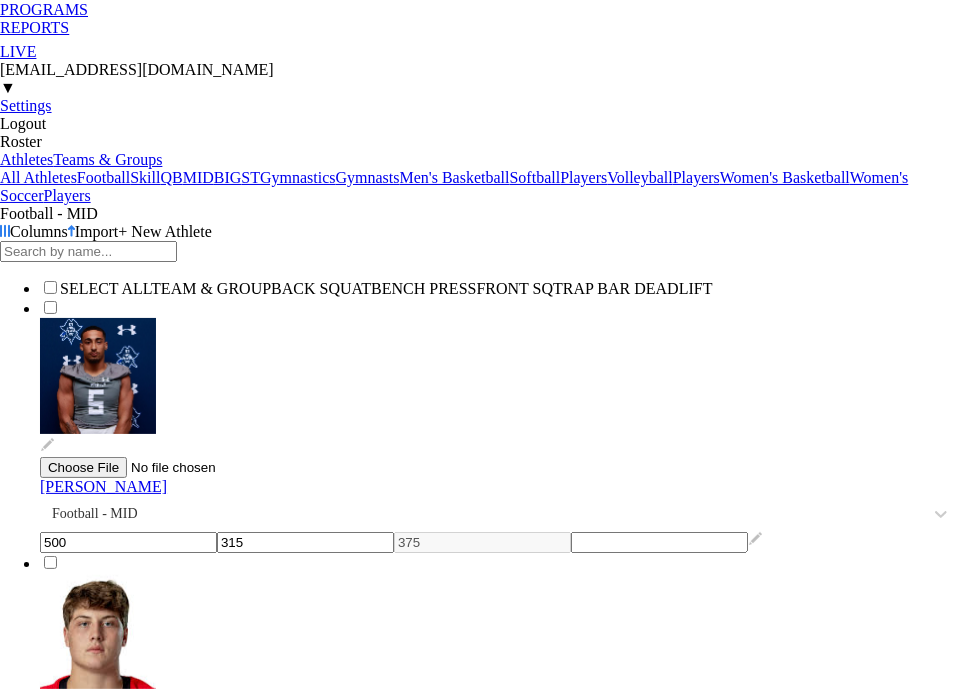 scroll, scrollTop: 0, scrollLeft: 0, axis: both 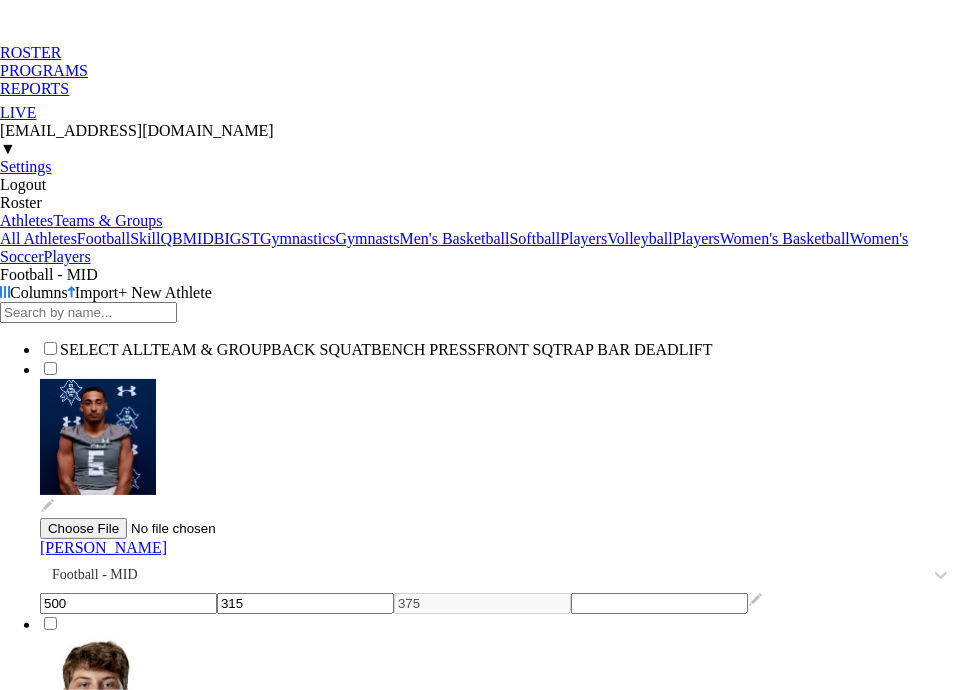 click on "BIG" at bounding box center (228, 238) 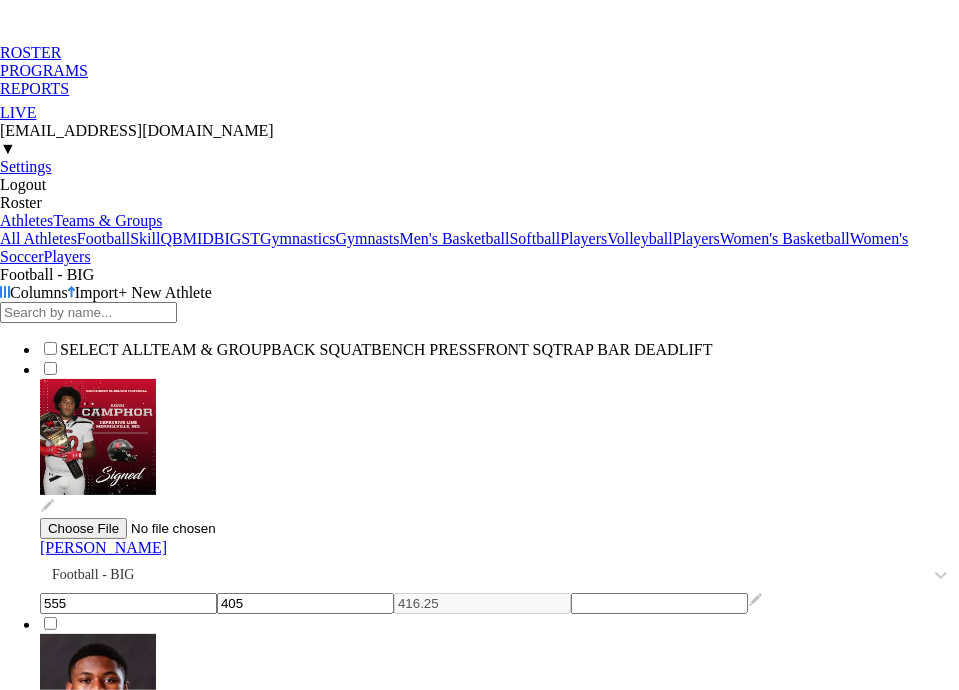 scroll, scrollTop: 100, scrollLeft: 0, axis: vertical 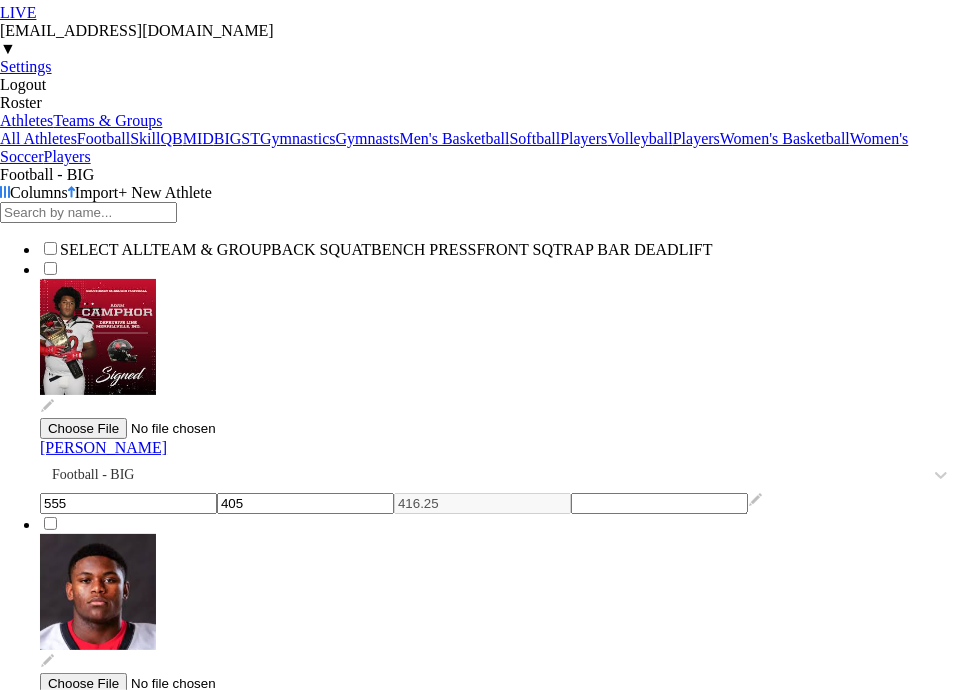 click on "355" at bounding box center (305, 1268) 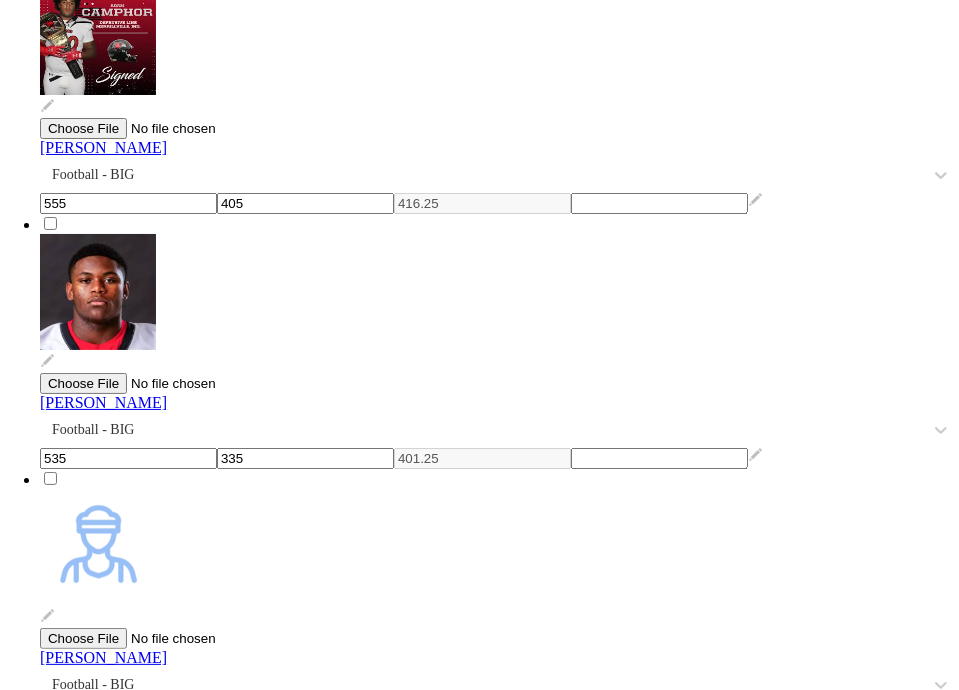 scroll, scrollTop: 500, scrollLeft: 0, axis: vertical 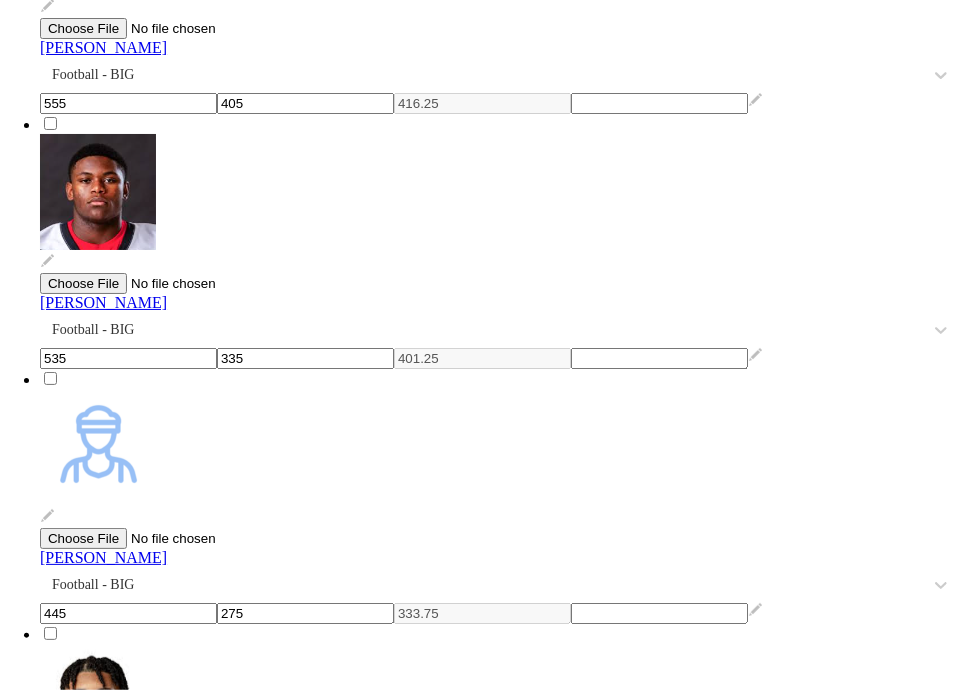 click on "325" at bounding box center (305, 3418) 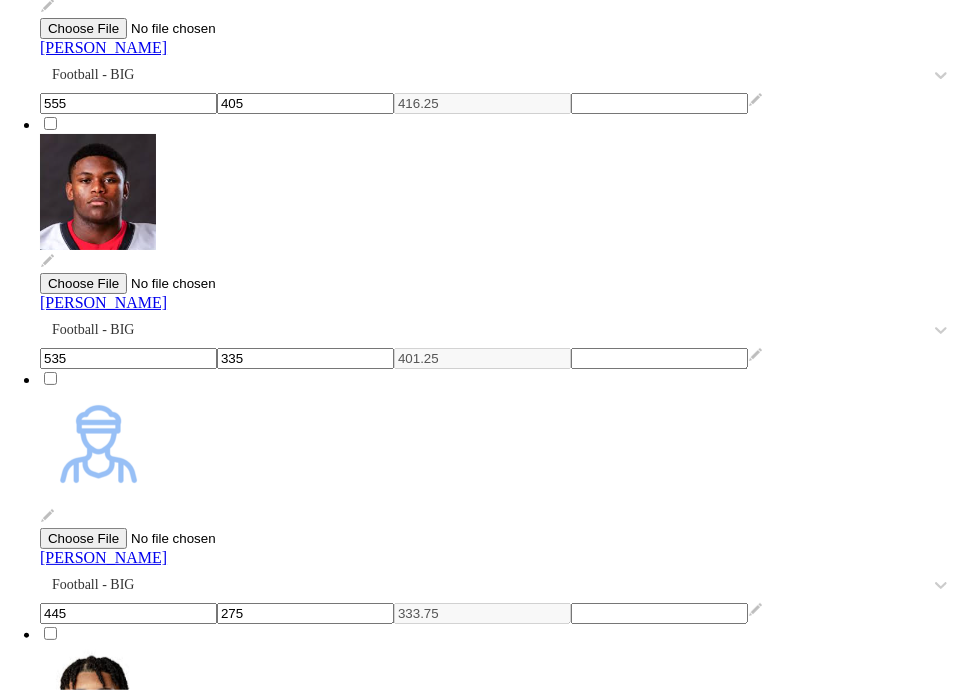 scroll, scrollTop: 600, scrollLeft: 0, axis: vertical 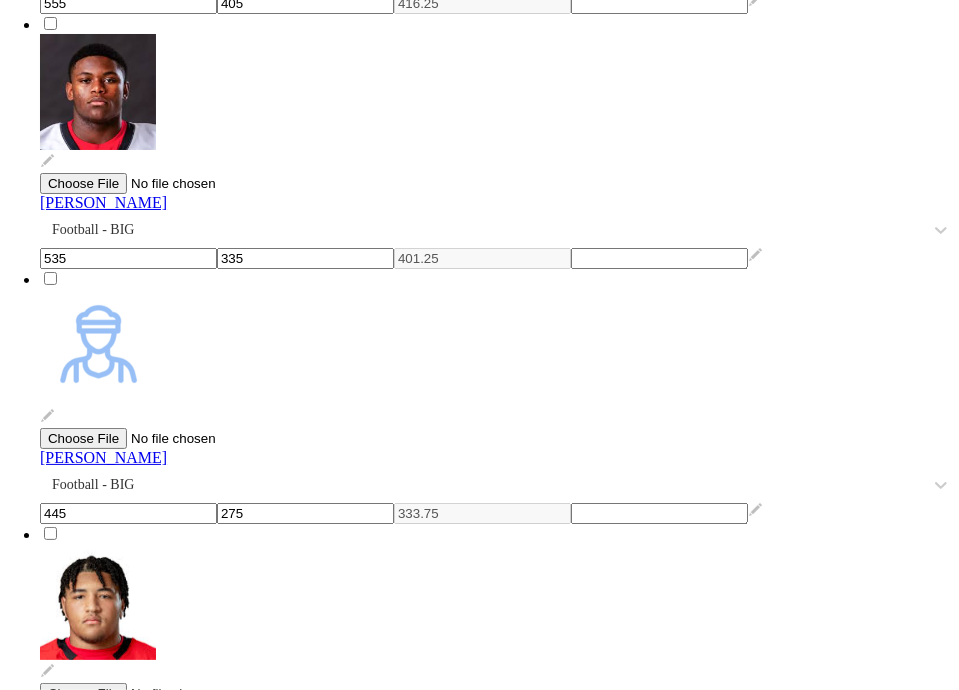 click on "335" at bounding box center (305, 4338) 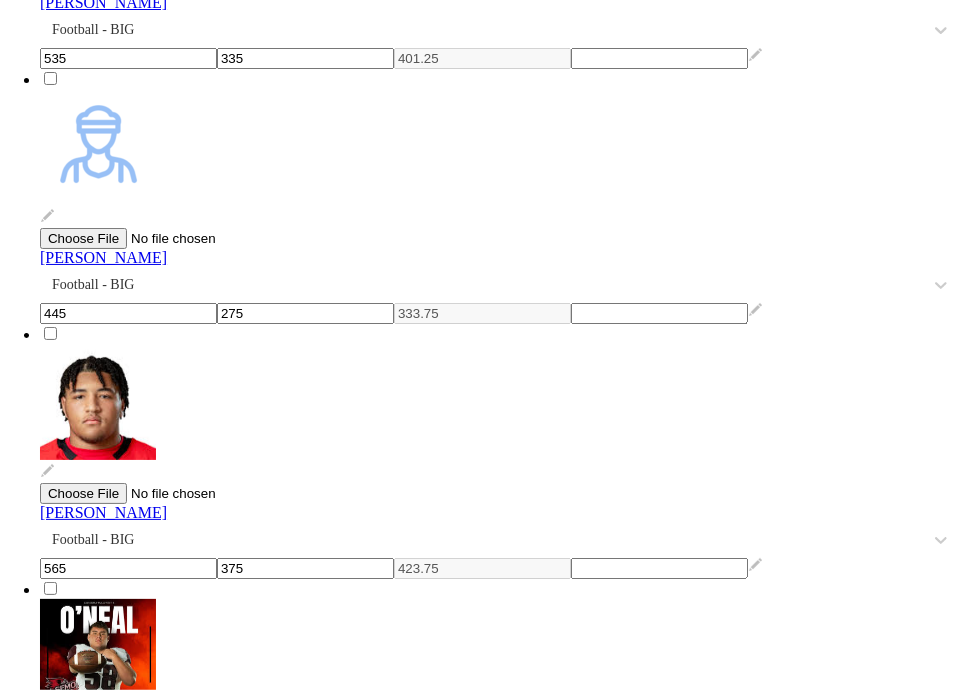 scroll, scrollTop: 843, scrollLeft: 0, axis: vertical 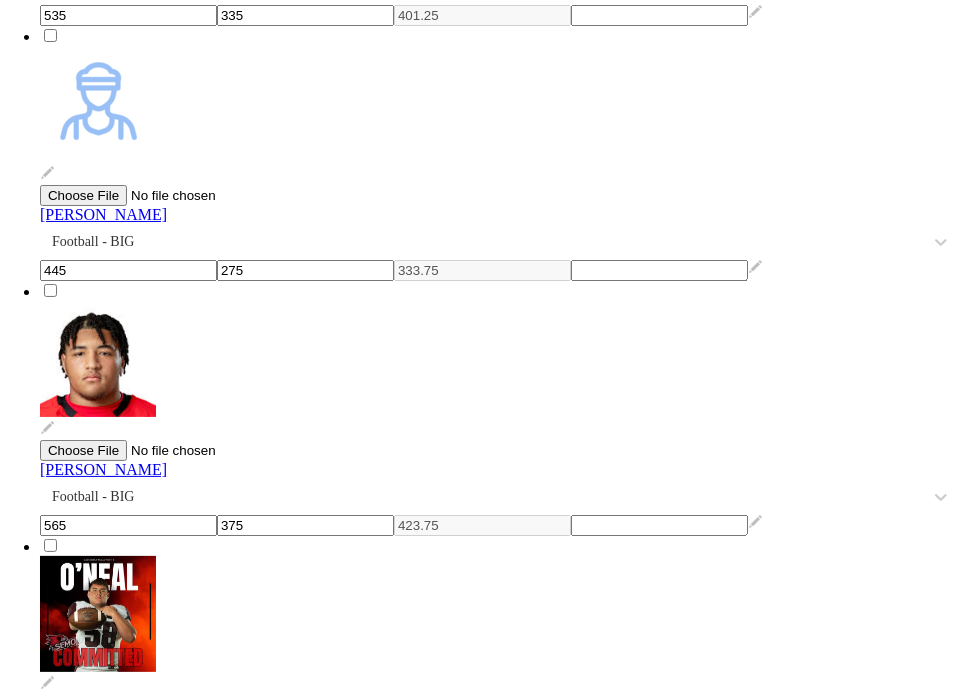 click on "385" at bounding box center (305, 5880) 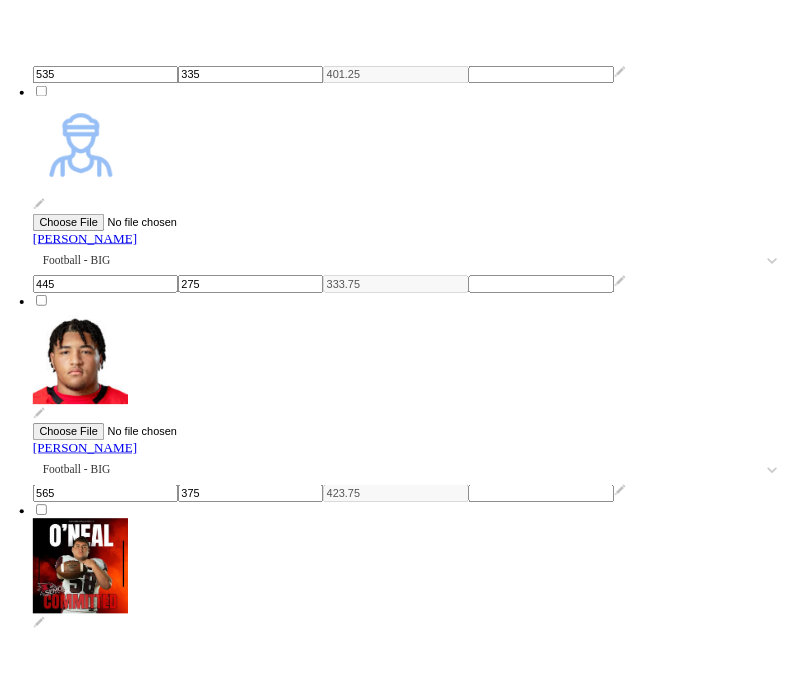 scroll, scrollTop: 0, scrollLeft: 0, axis: both 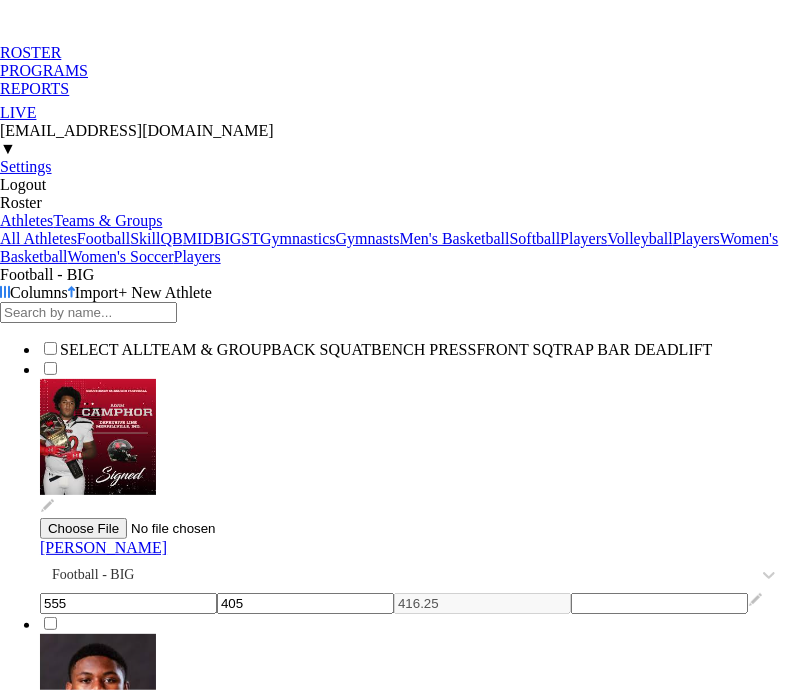 click on "PROGRAMS" at bounding box center (393, 71) 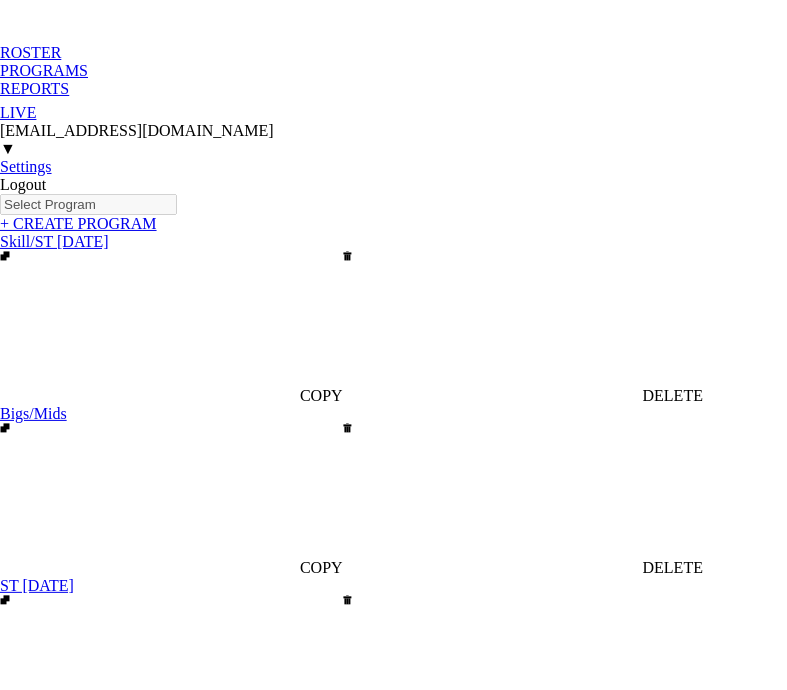 click on "Skill/ST [DATE]" at bounding box center (54, 241) 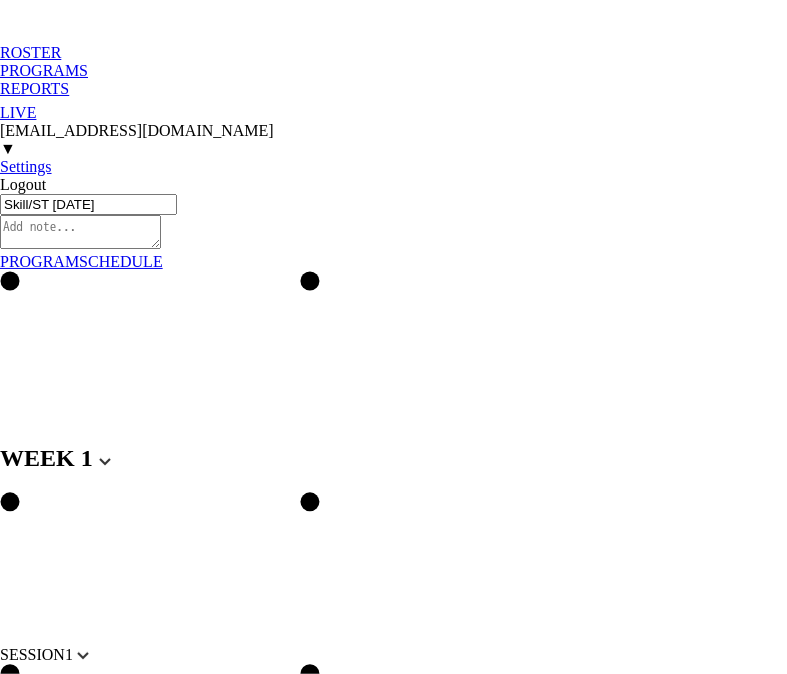click on "SCHEDULE" at bounding box center [121, 261] 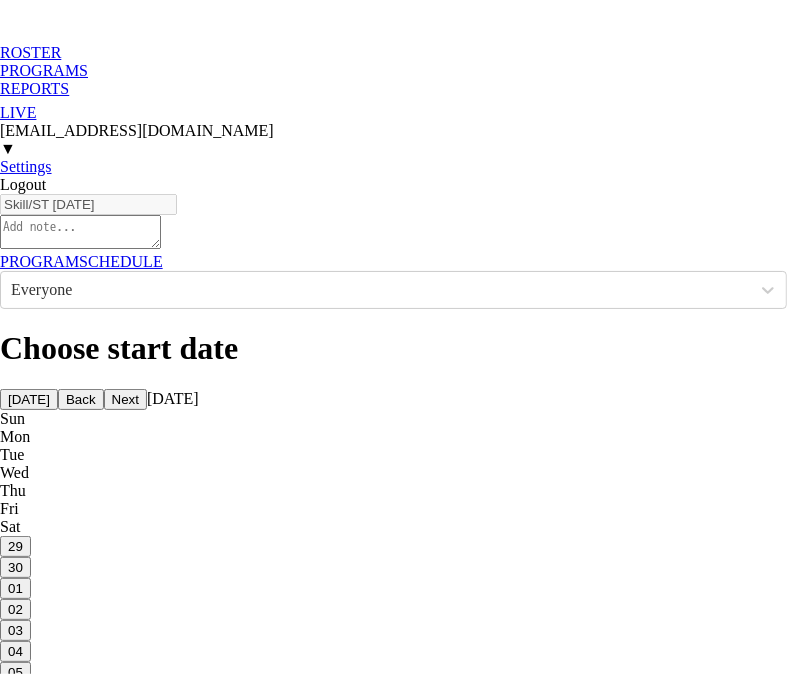 scroll, scrollTop: 42, scrollLeft: 0, axis: vertical 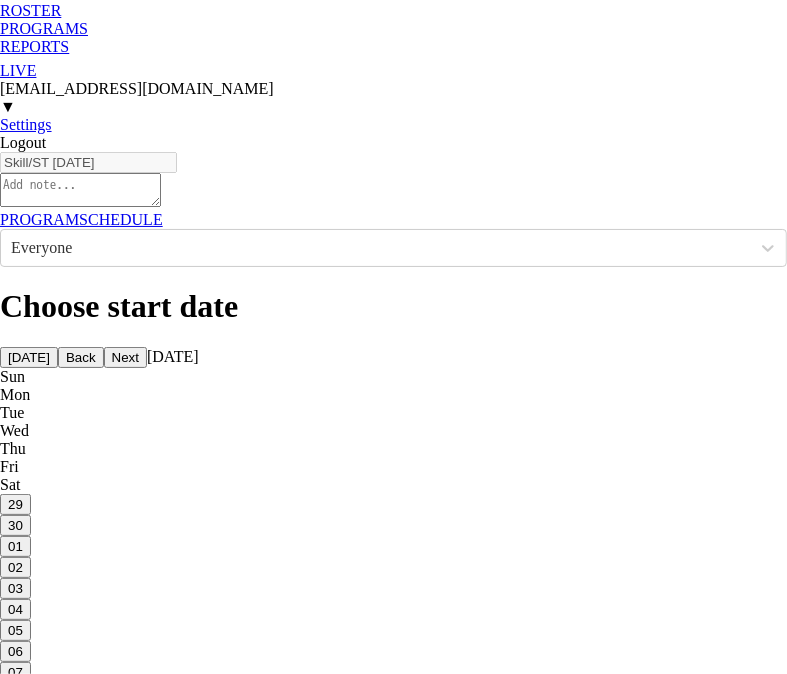 click on "Bigs/Mids - Football - MID" at bounding box center (225, 944) 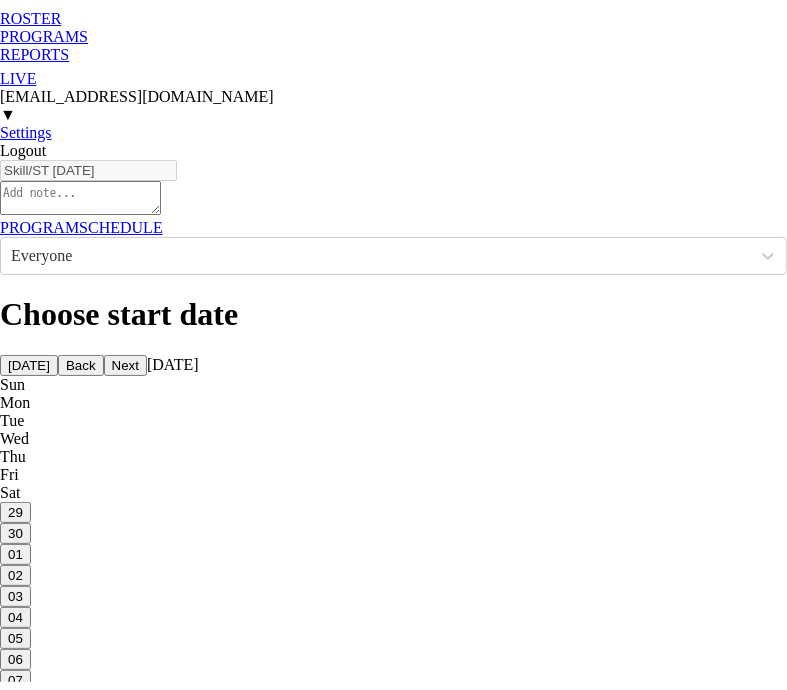 scroll, scrollTop: 0, scrollLeft: 0, axis: both 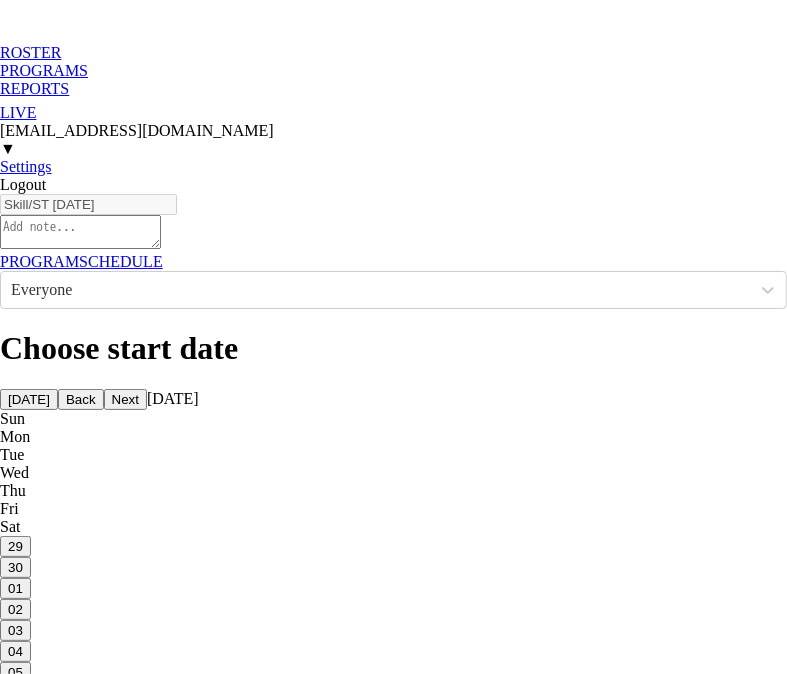click on "ROSTER" at bounding box center (393, 53) 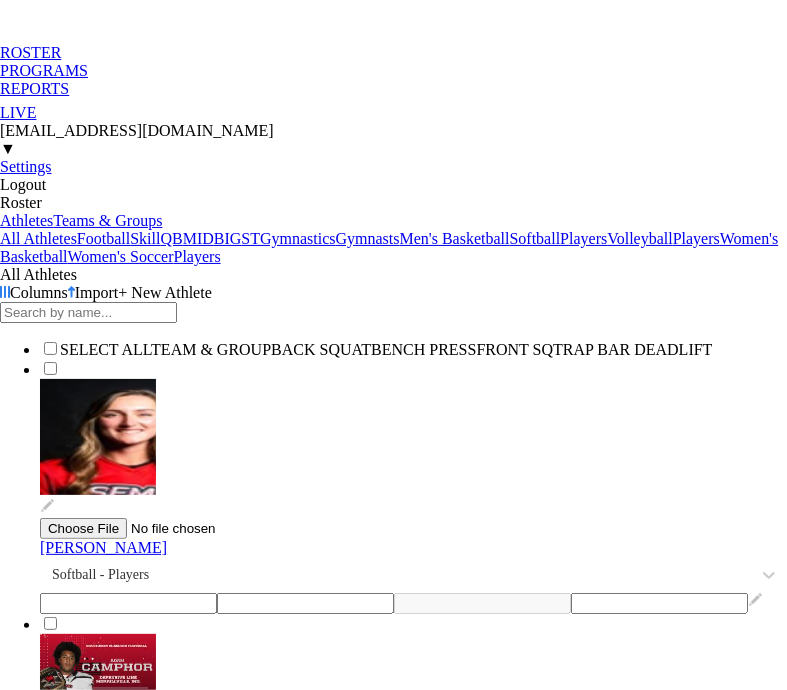 click on "Skill" at bounding box center (145, 238) 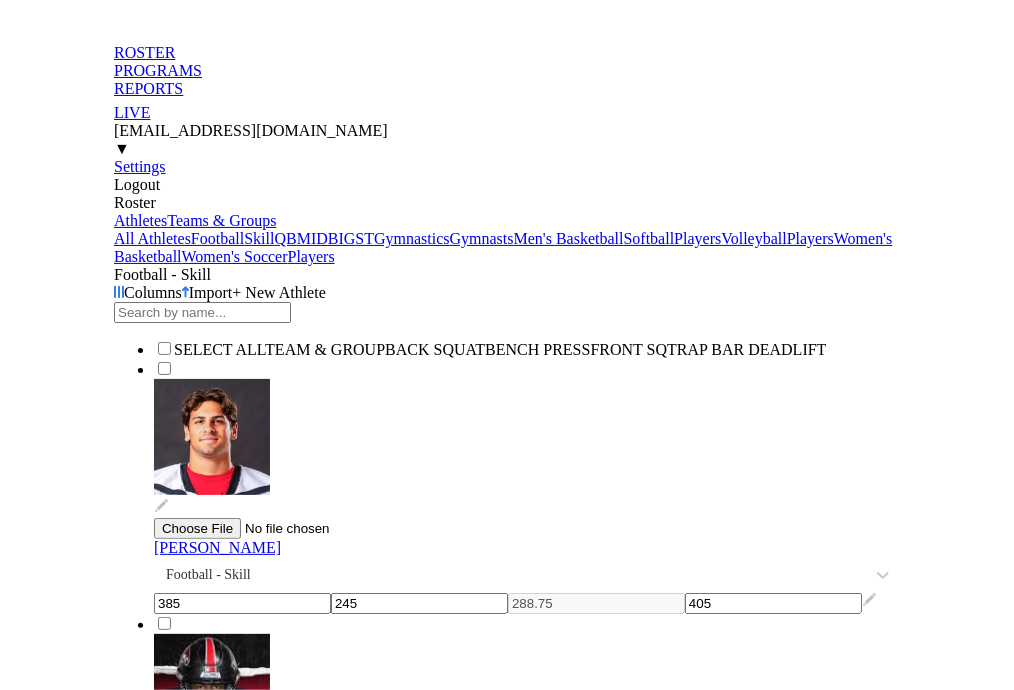 scroll, scrollTop: 500, scrollLeft: 0, axis: vertical 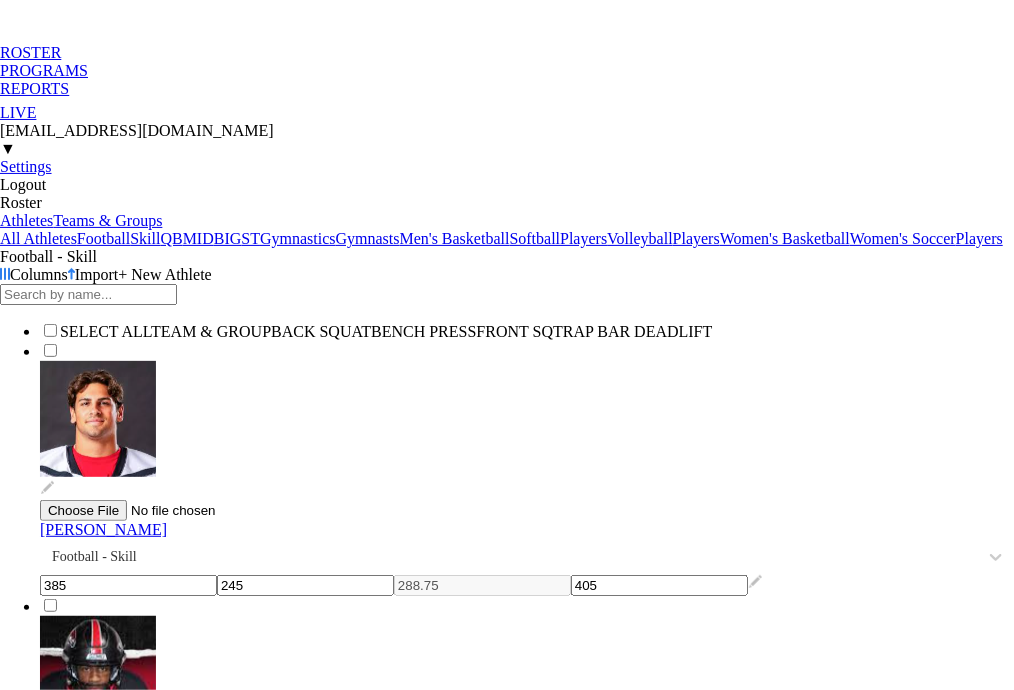 click on "MID" at bounding box center [198, 238] 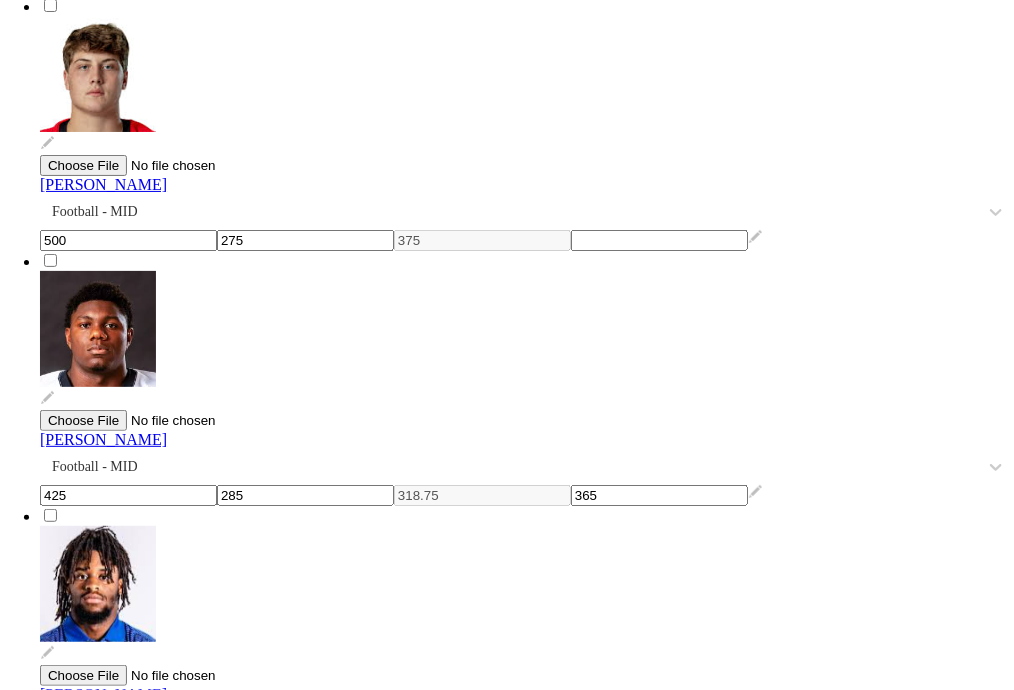 scroll, scrollTop: 761, scrollLeft: 0, axis: vertical 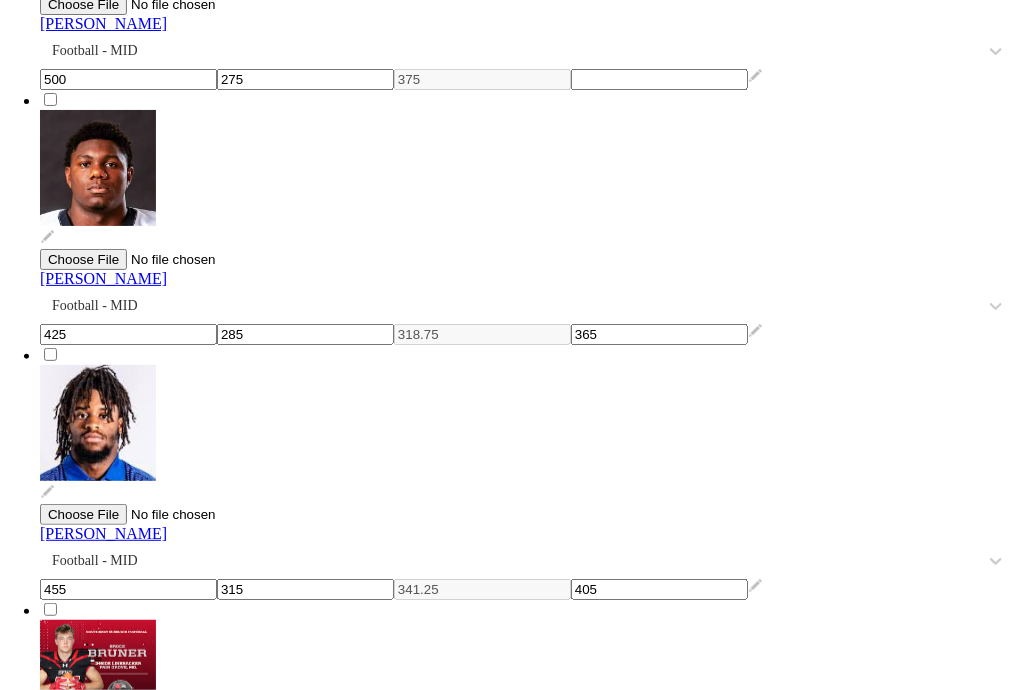click on "[PERSON_NAME]" at bounding box center [103, 4868] 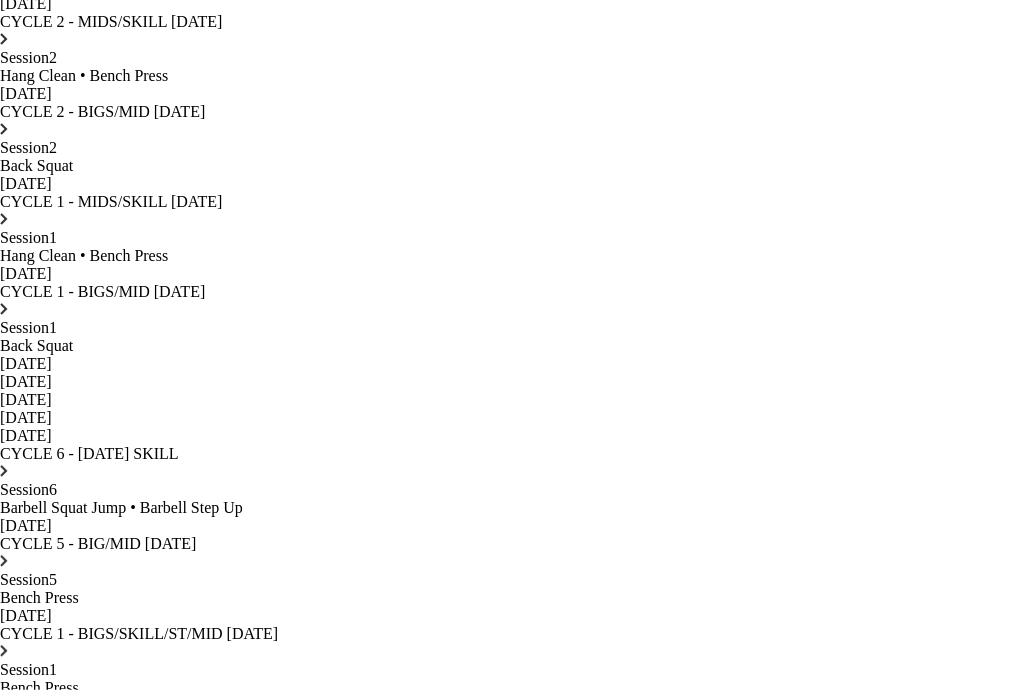 scroll, scrollTop: 1400, scrollLeft: 0, axis: vertical 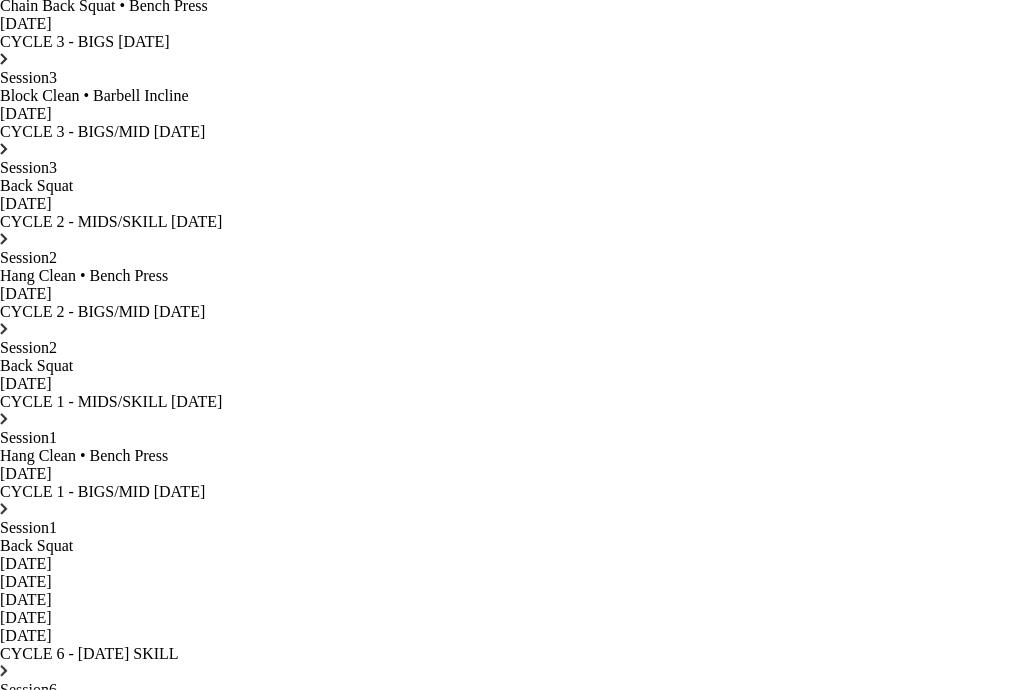 click on "June" at bounding box center (507, -642) 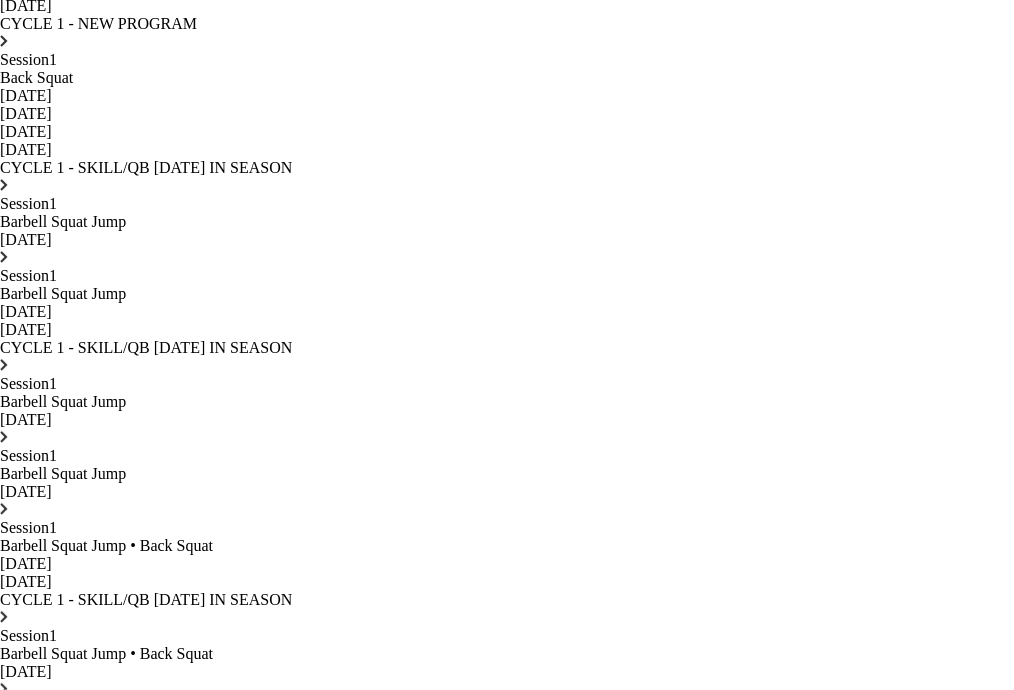 click on "August" at bounding box center (507, -3306) 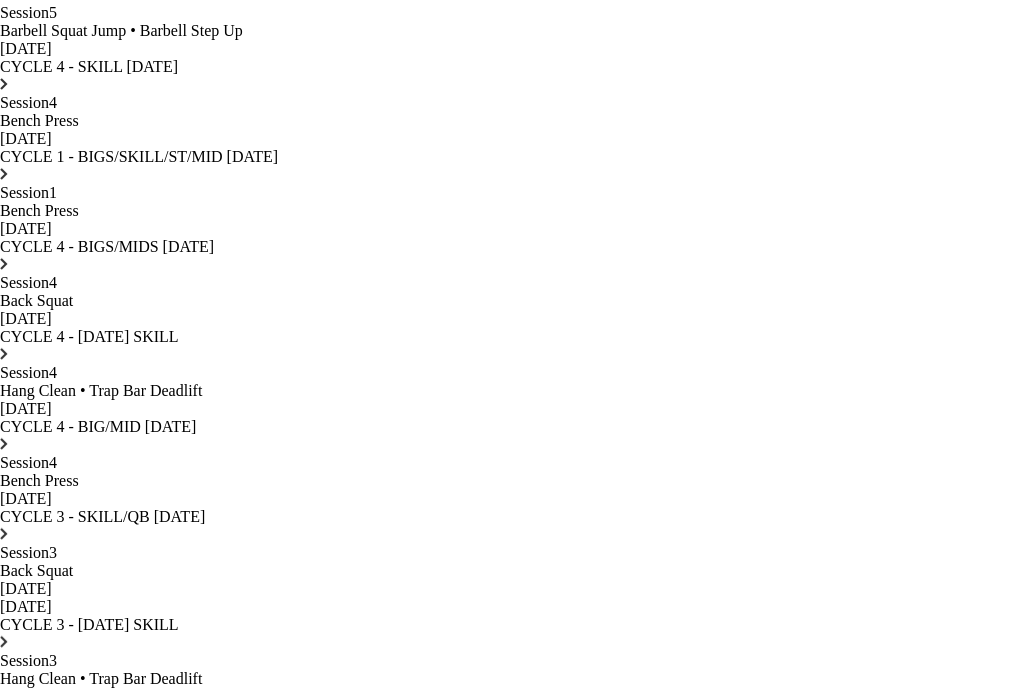 scroll, scrollTop: 3107, scrollLeft: 0, axis: vertical 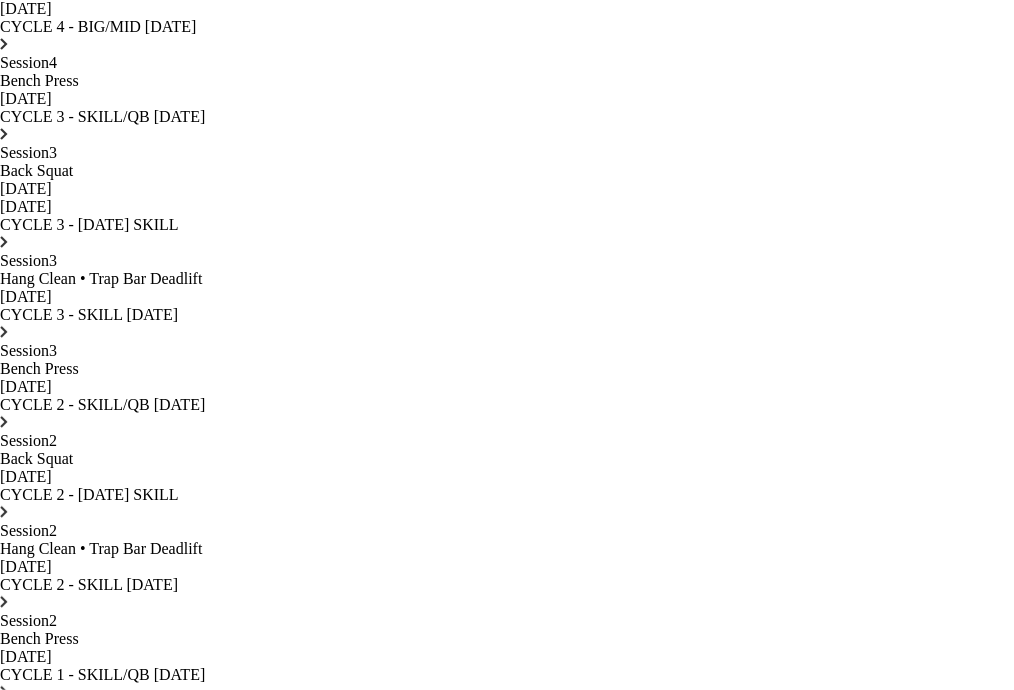 click on "July" at bounding box center (507, -2367) 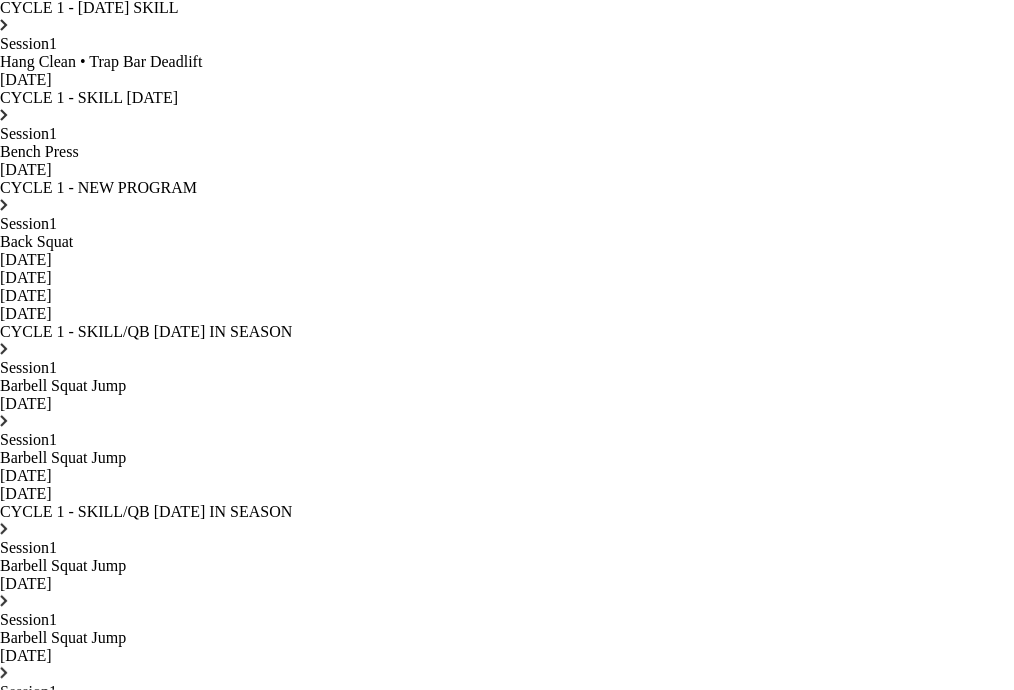 click on "July" at bounding box center (507, -3124) 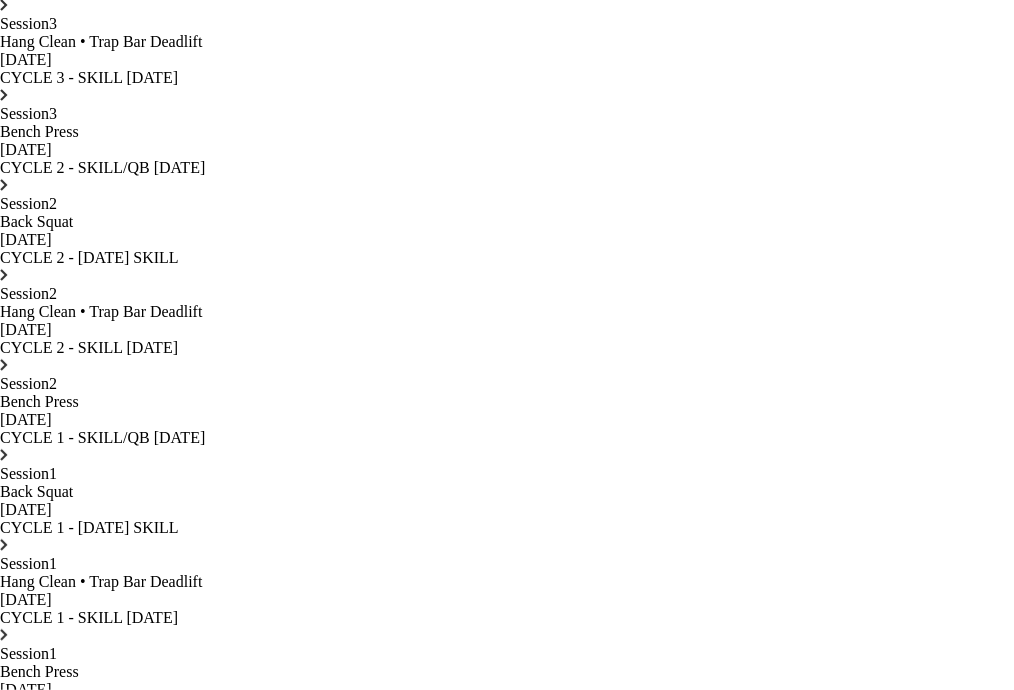 scroll, scrollTop: 3644, scrollLeft: 0, axis: vertical 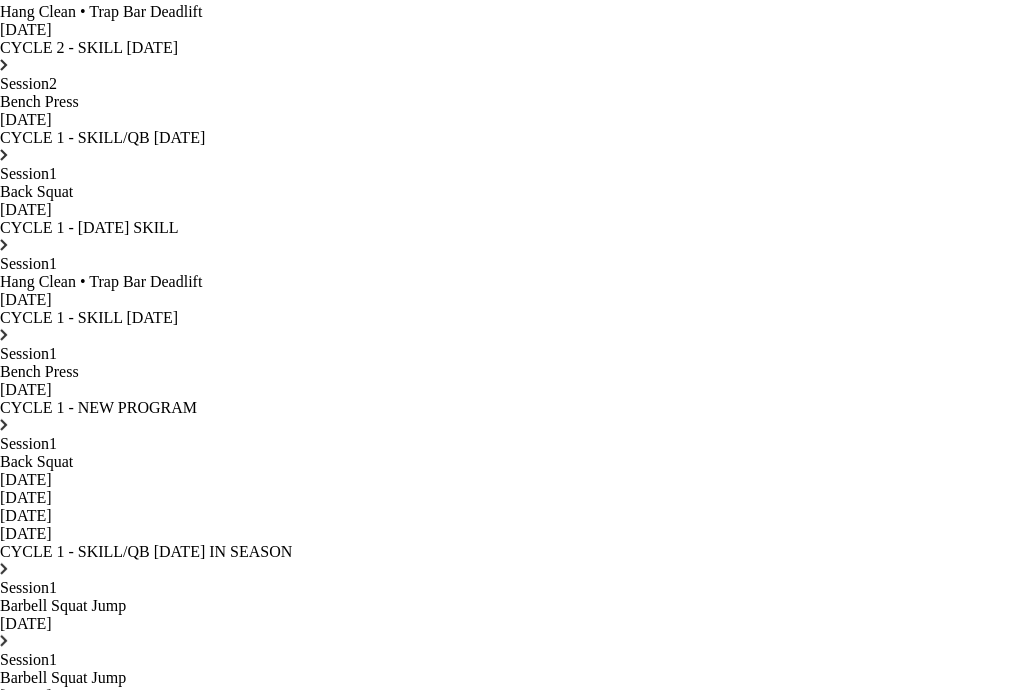 click on "Barbell Squat Jump • Back Squat" at bounding box center (507, 1038) 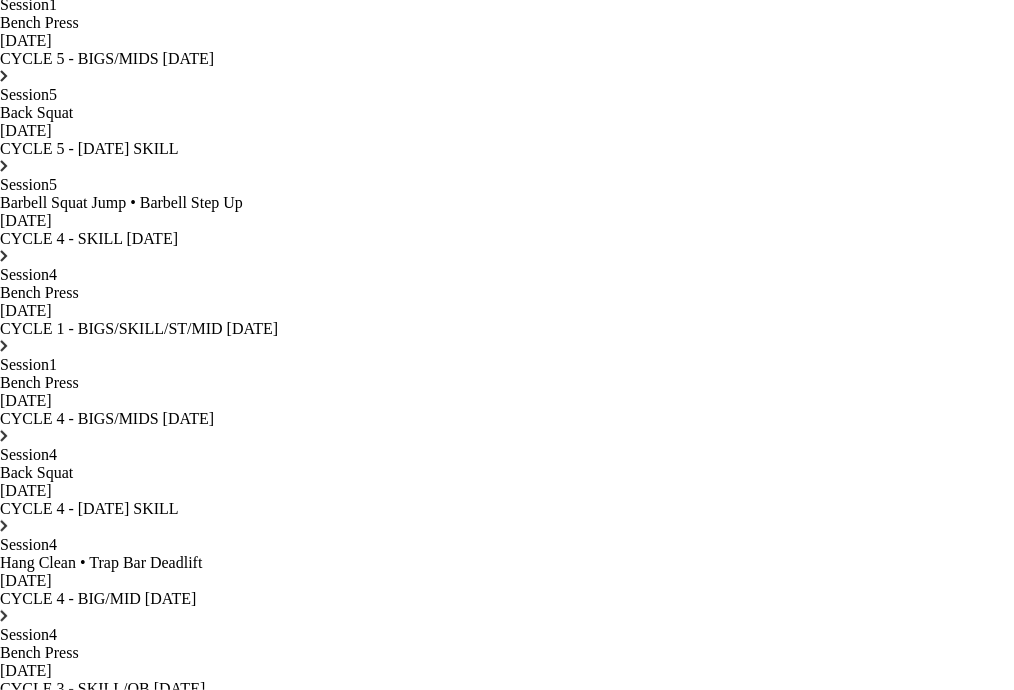 click on "February" at bounding box center (507, -1939) 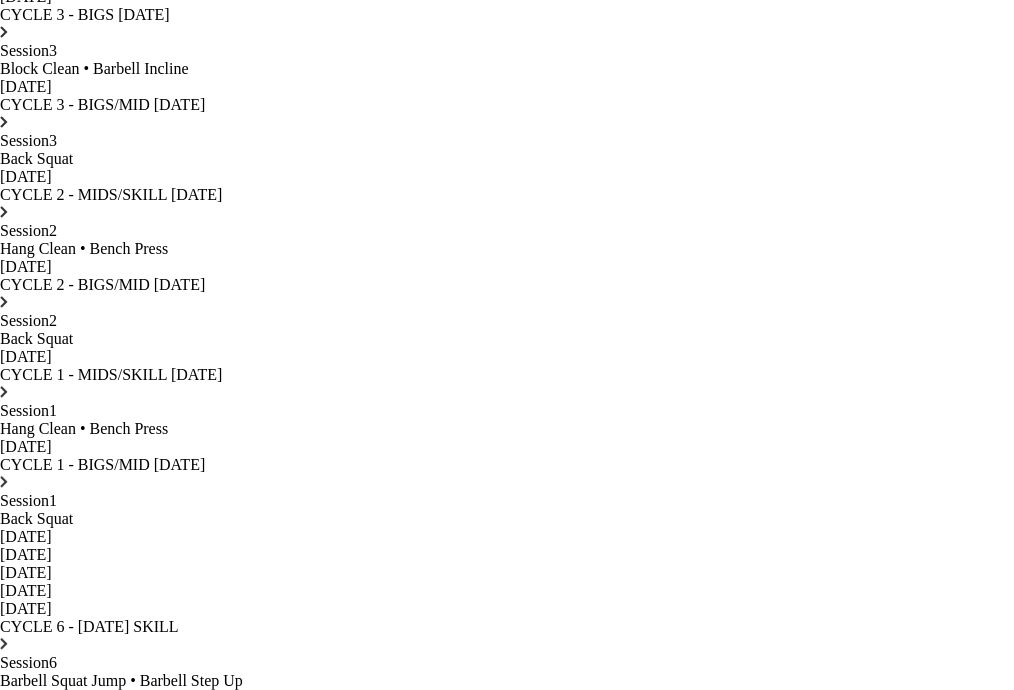 click on "Barbell Squat Jump • Barbell Step Up" at bounding box center [507, 681] 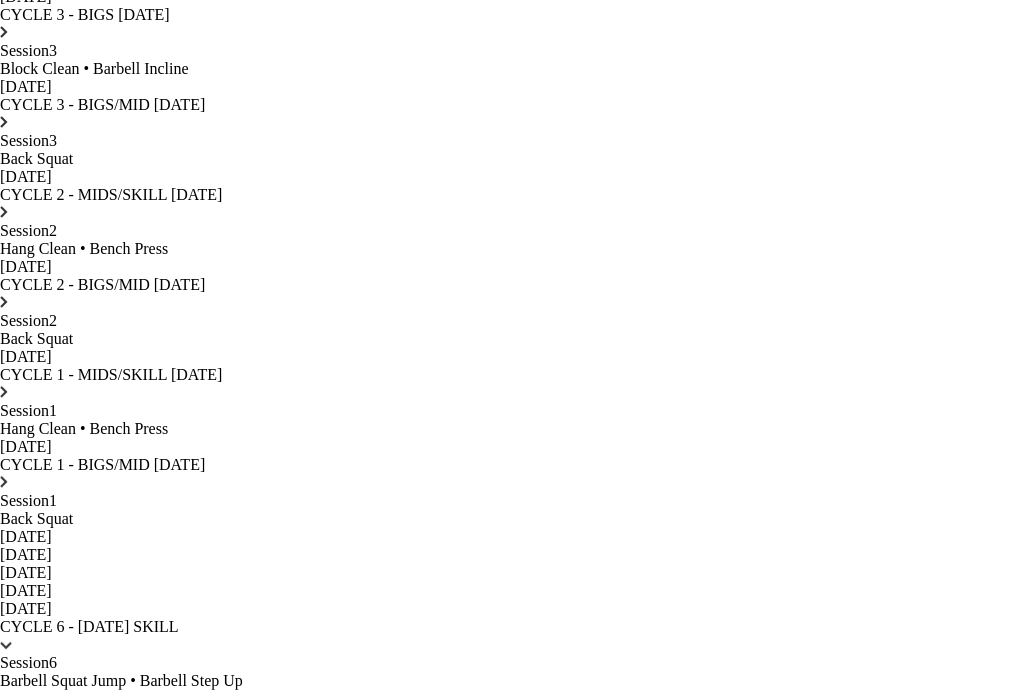 click on "Barbell Squat Jump" at bounding box center (507, 753) 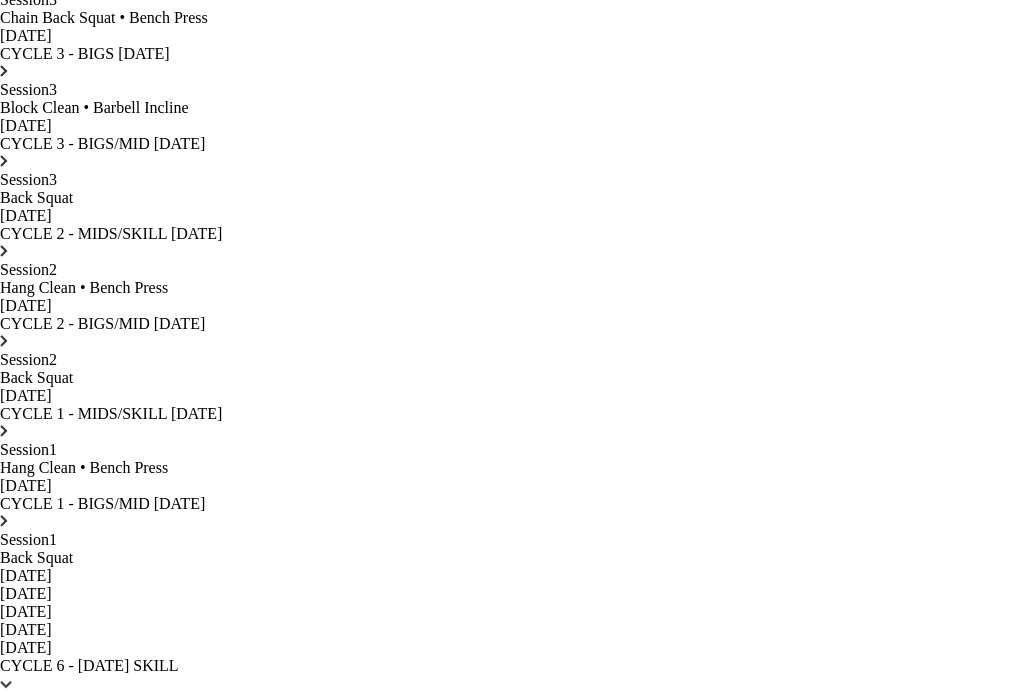 click at bounding box center (4, 773) 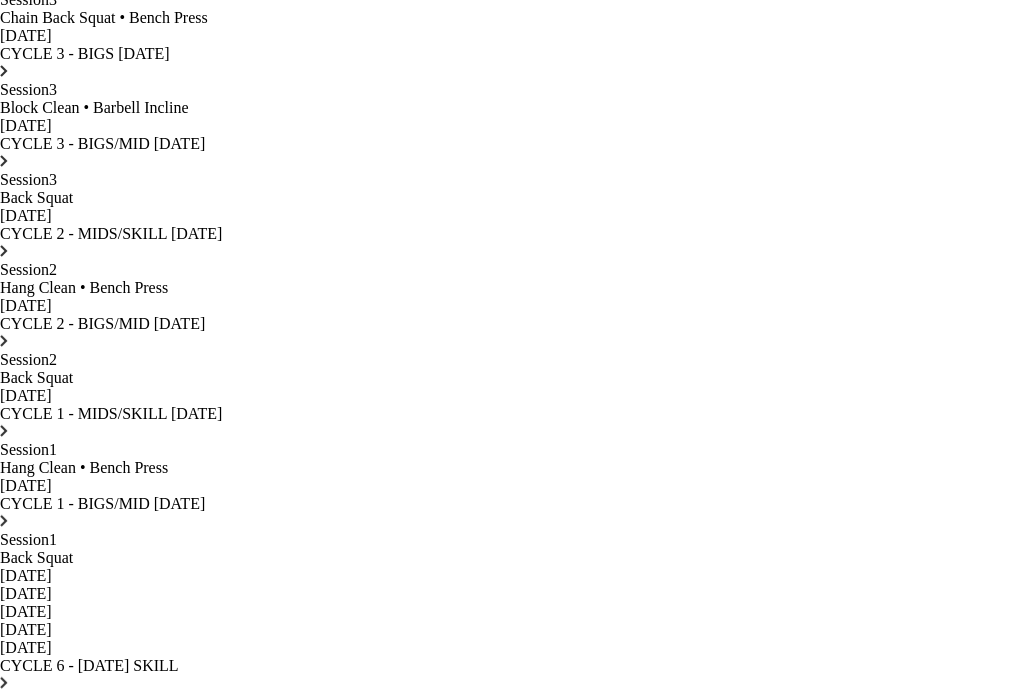 click on "April" at bounding box center [507, -828] 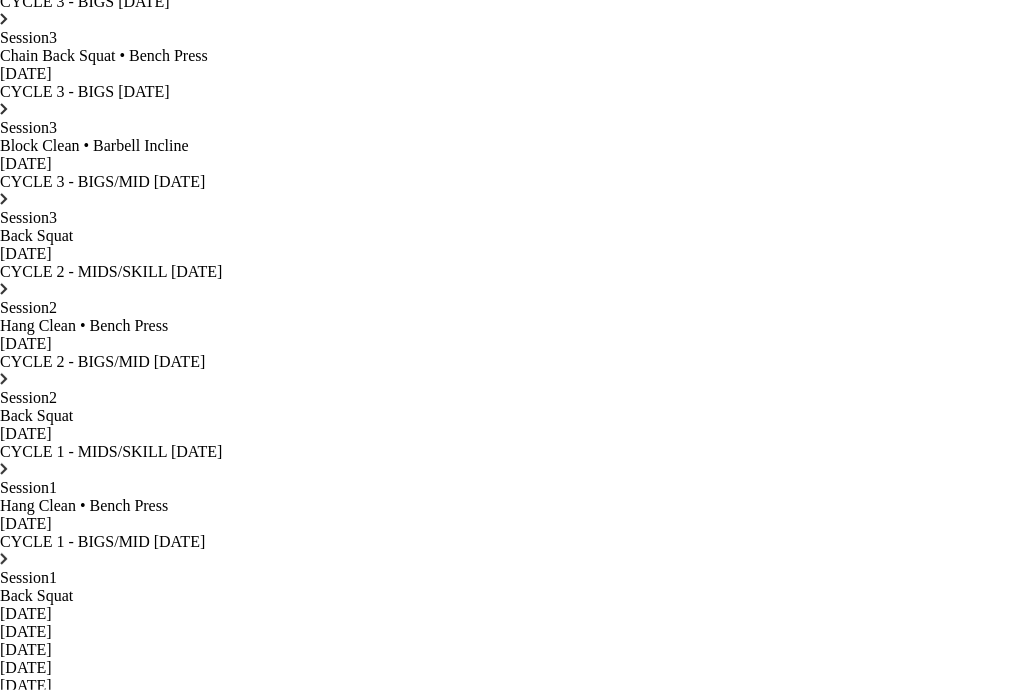 click on "Session  6 Barbell Squat Jump • Barbell Step Up [DATE]" at bounding box center [507, 749] 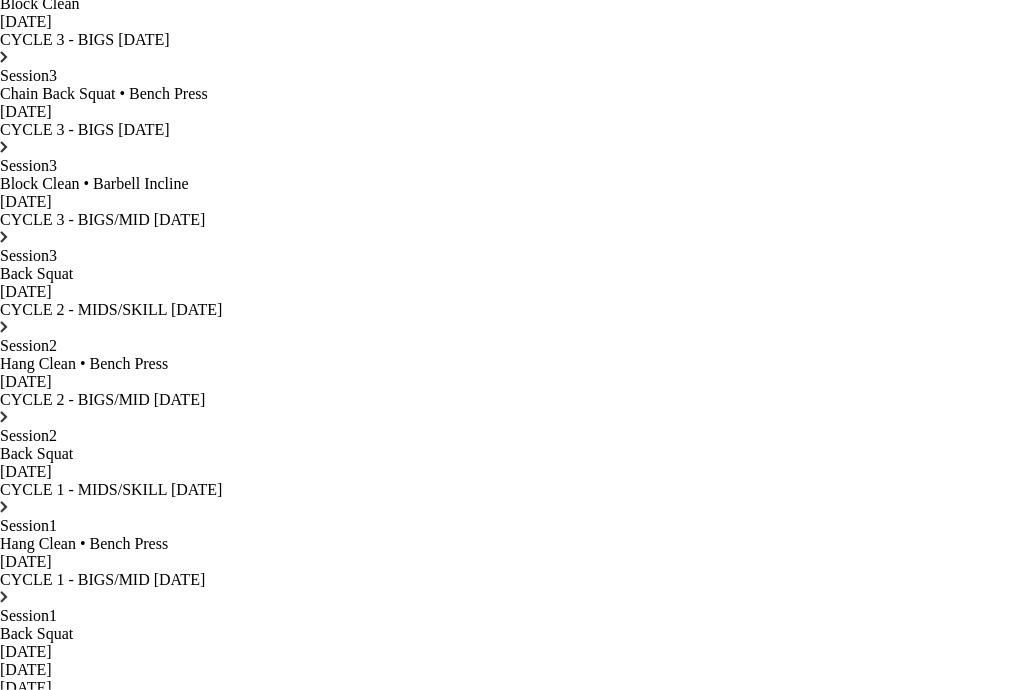 click on "Session  6 Barbell Squat Jump • Barbell Step Up [DATE]" at bounding box center [507, 787] 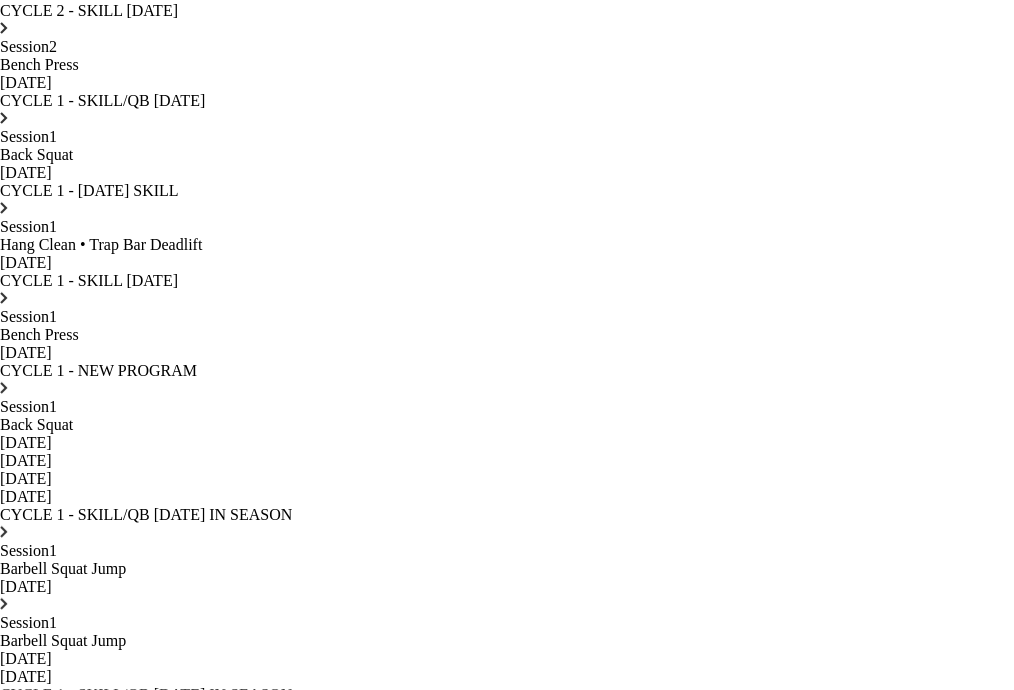 scroll, scrollTop: 3581, scrollLeft: 0, axis: vertical 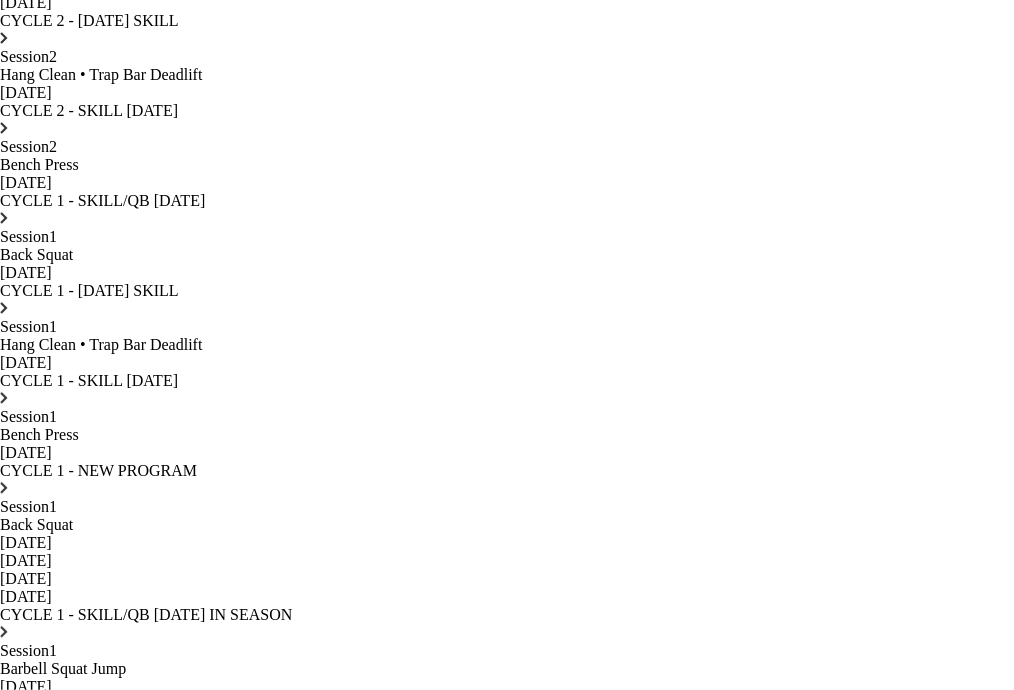 click at bounding box center [6, 1156] 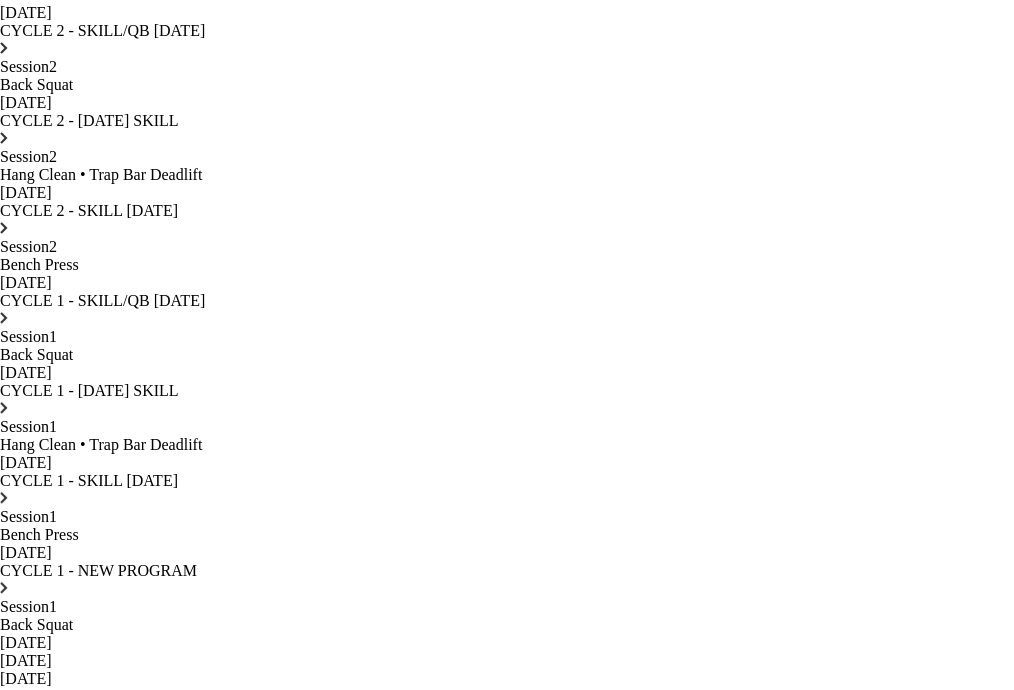 click on "Barbell Squat Jump • Back Squat" at bounding box center [507, 1093] 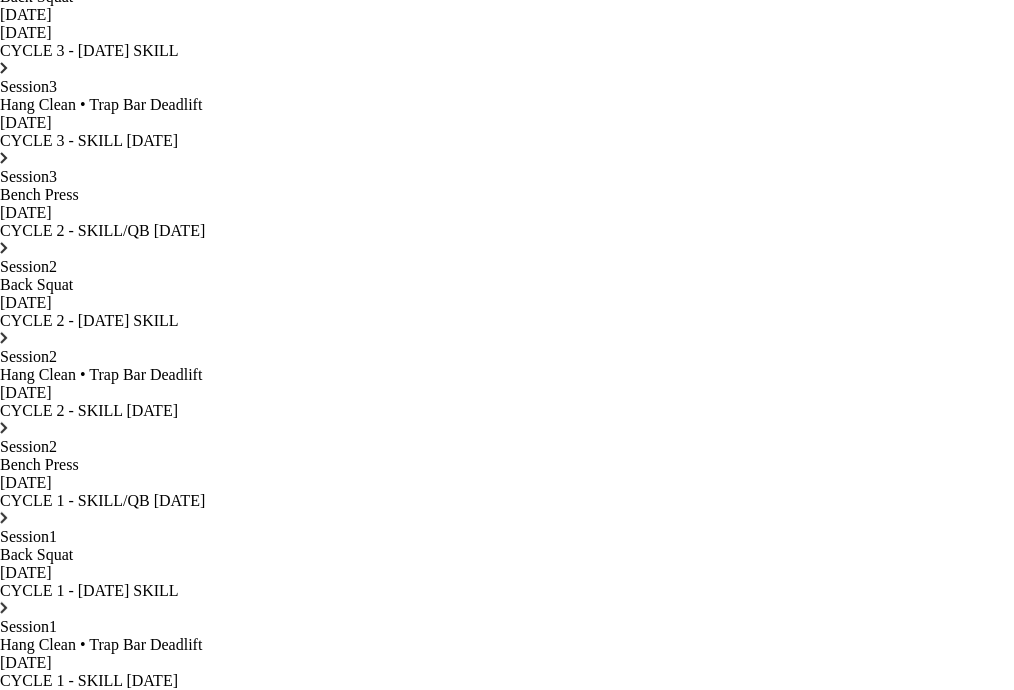 scroll, scrollTop: 3181, scrollLeft: 0, axis: vertical 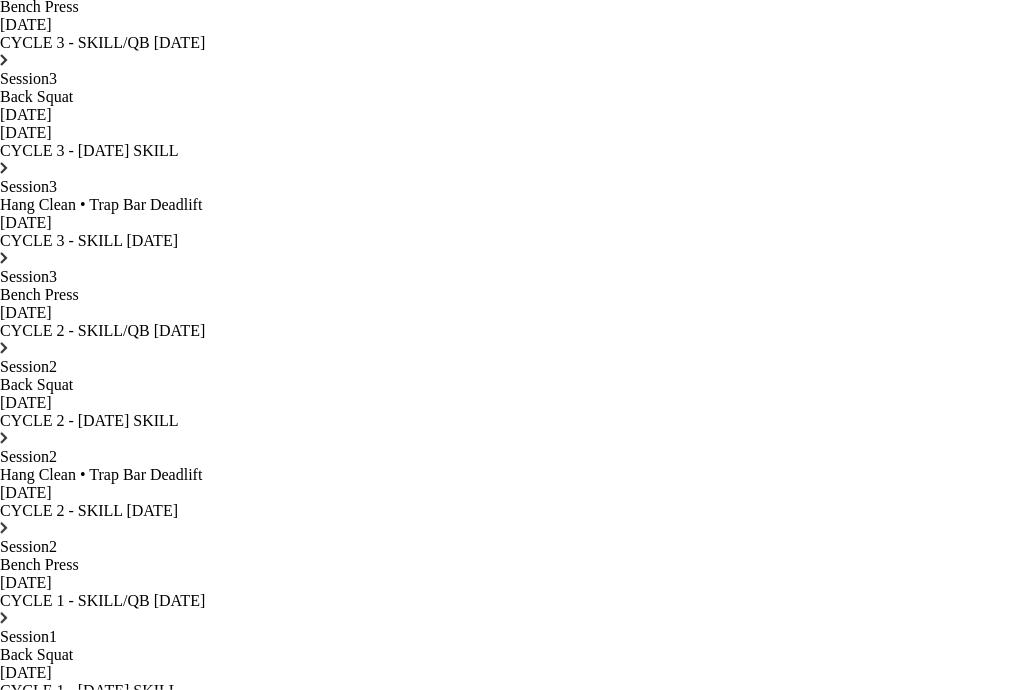 click on "Barbell Squat Jump" at bounding box center [507, 1069] 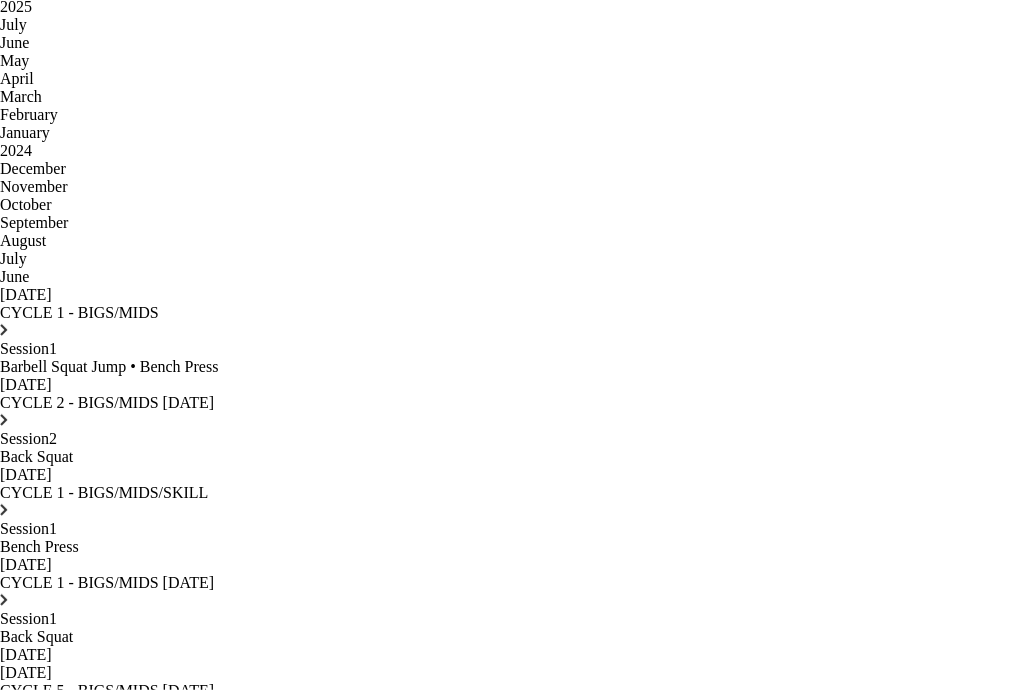 scroll, scrollTop: 0, scrollLeft: 0, axis: both 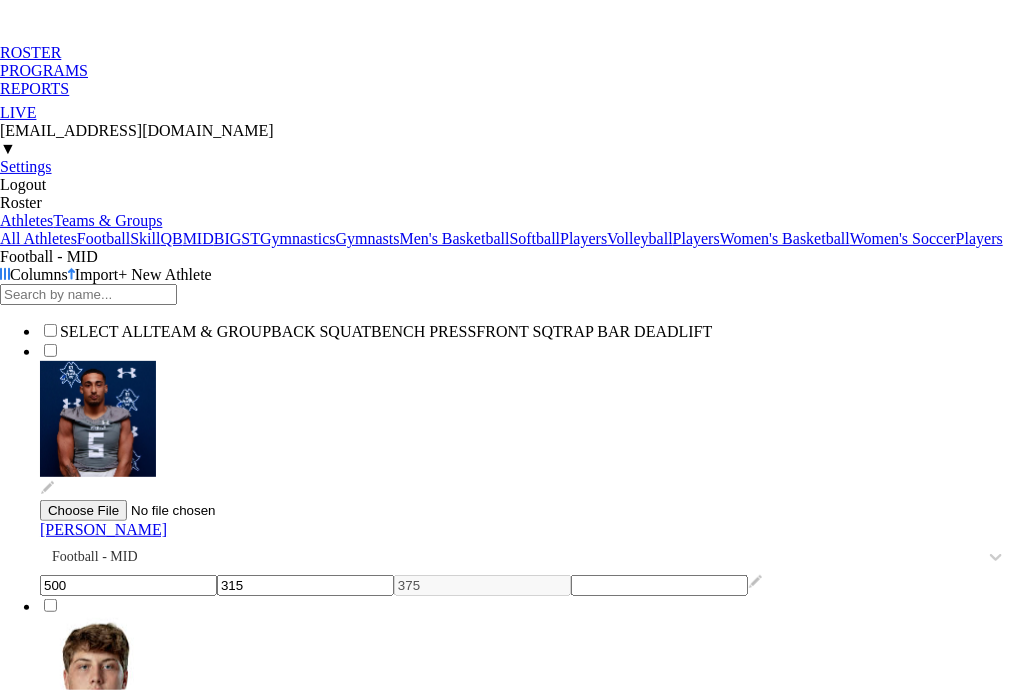 click on "MID" at bounding box center (198, 238) 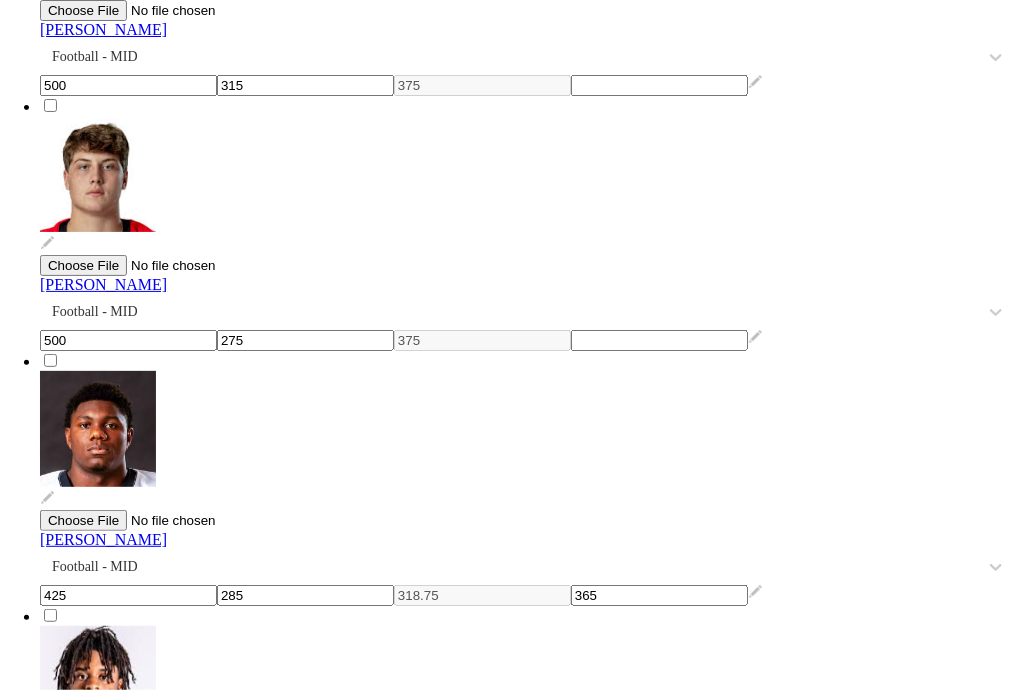 scroll, scrollTop: 761, scrollLeft: 0, axis: vertical 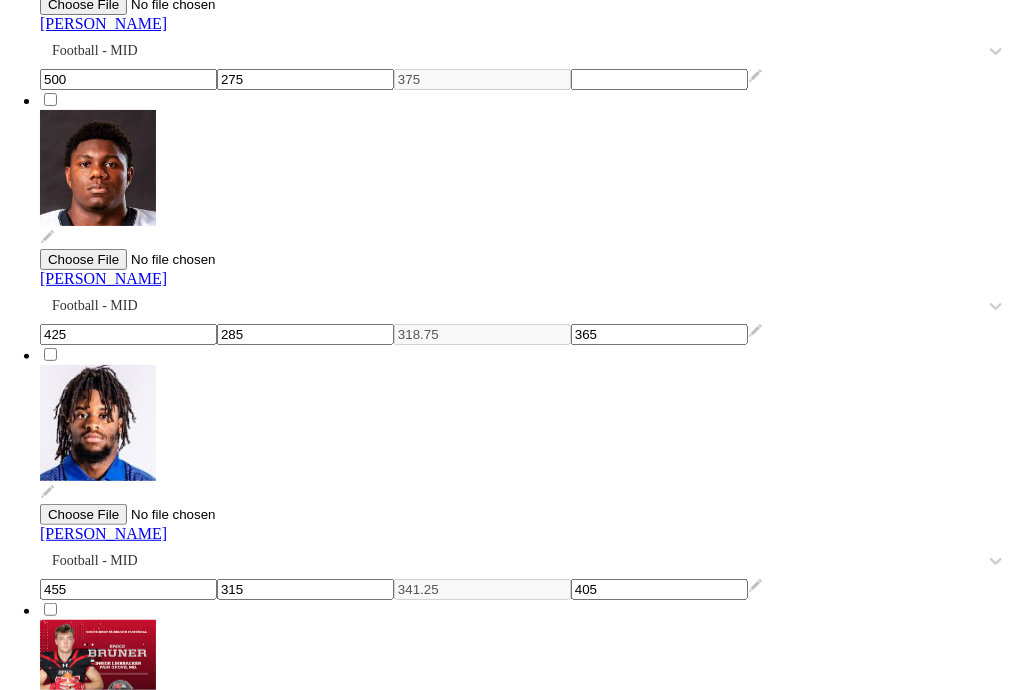 click on "[PERSON_NAME]" at bounding box center [103, 5633] 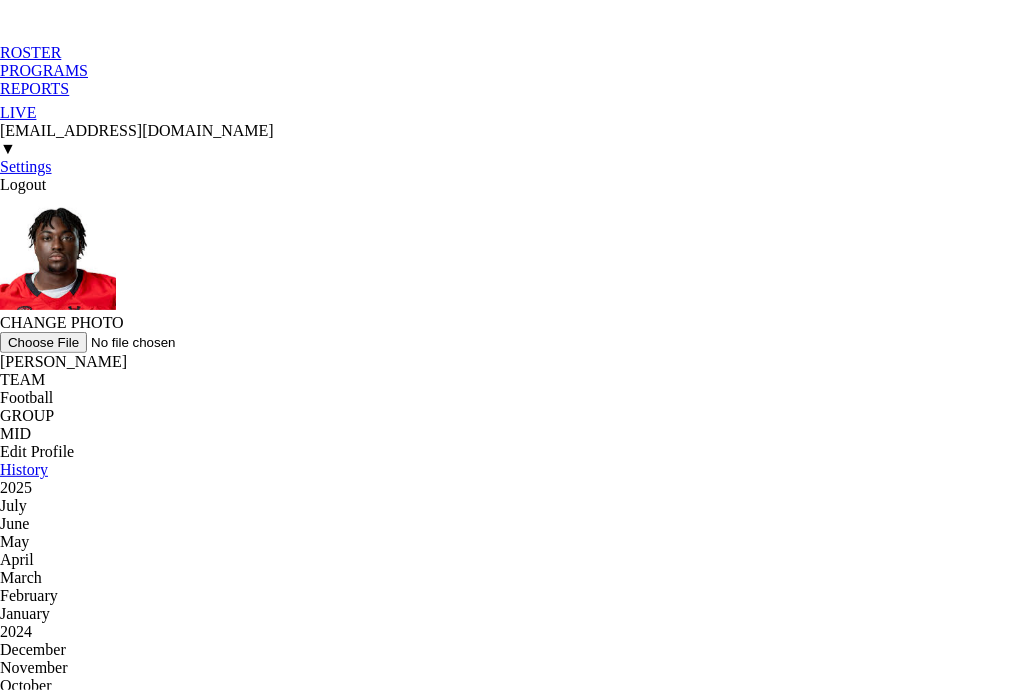 click on "July" at bounding box center (507, 740) 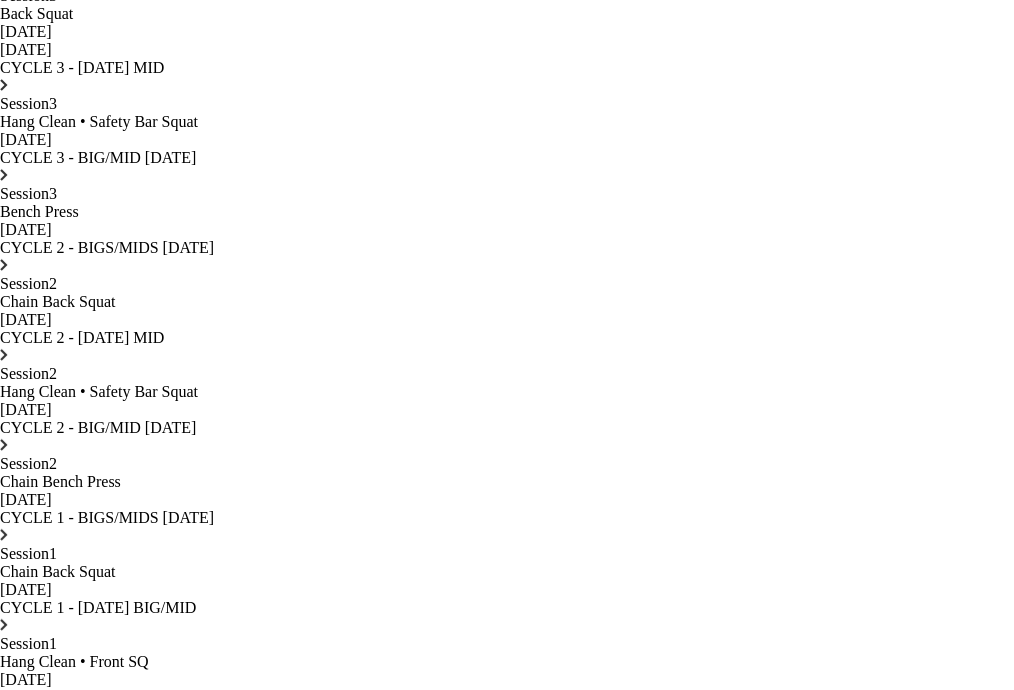 scroll, scrollTop: 3064, scrollLeft: 0, axis: vertical 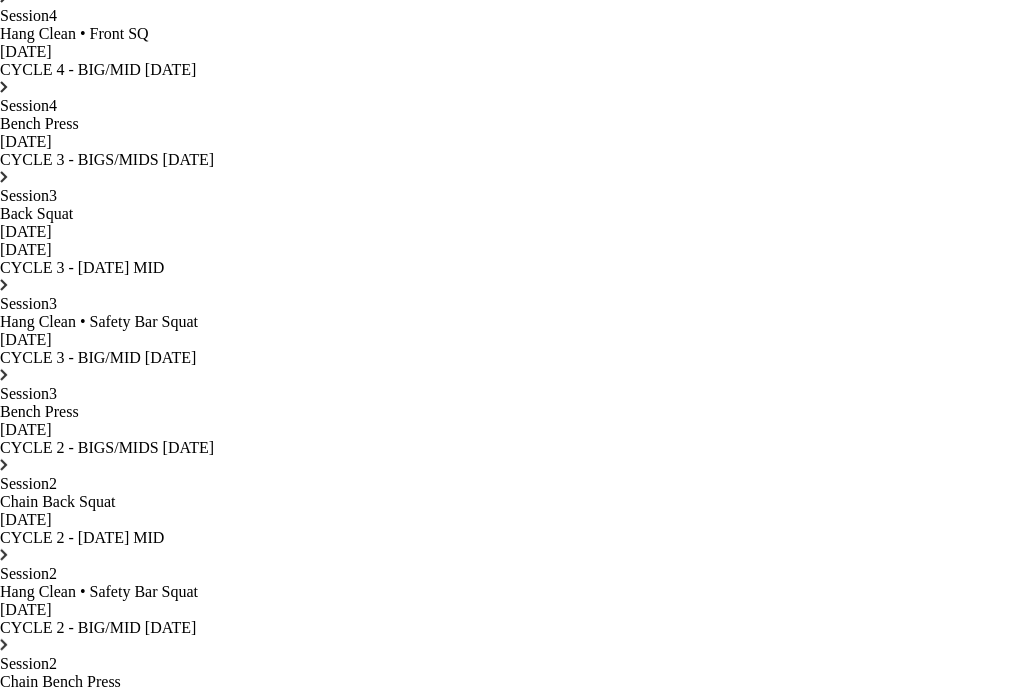 click on "January" at bounding box center (507, -2450) 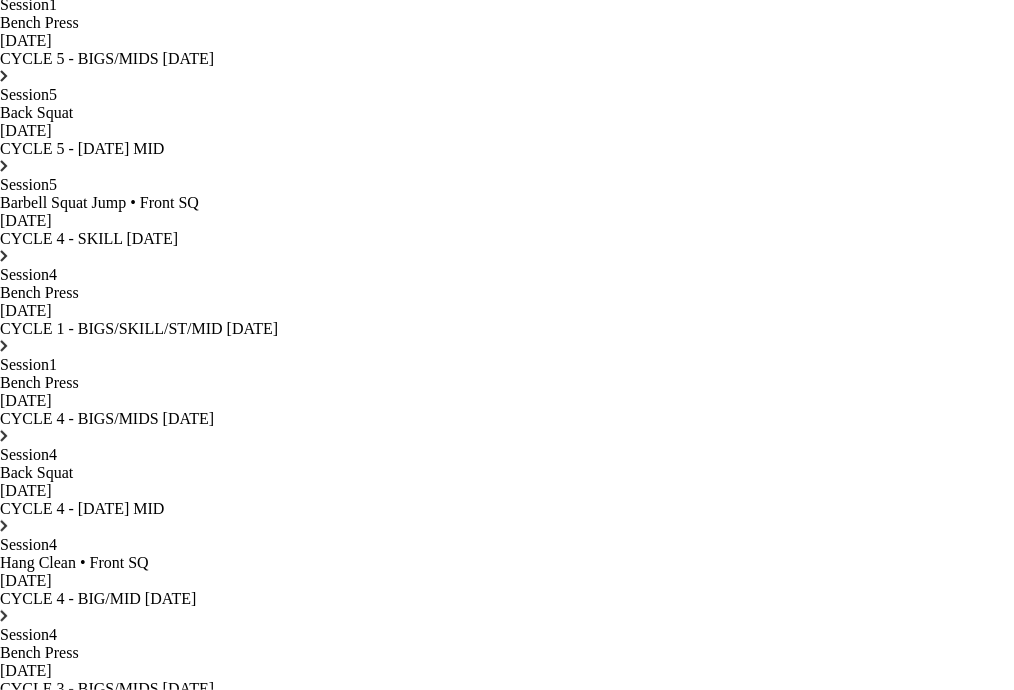 click on "February" at bounding box center (507, -1939) 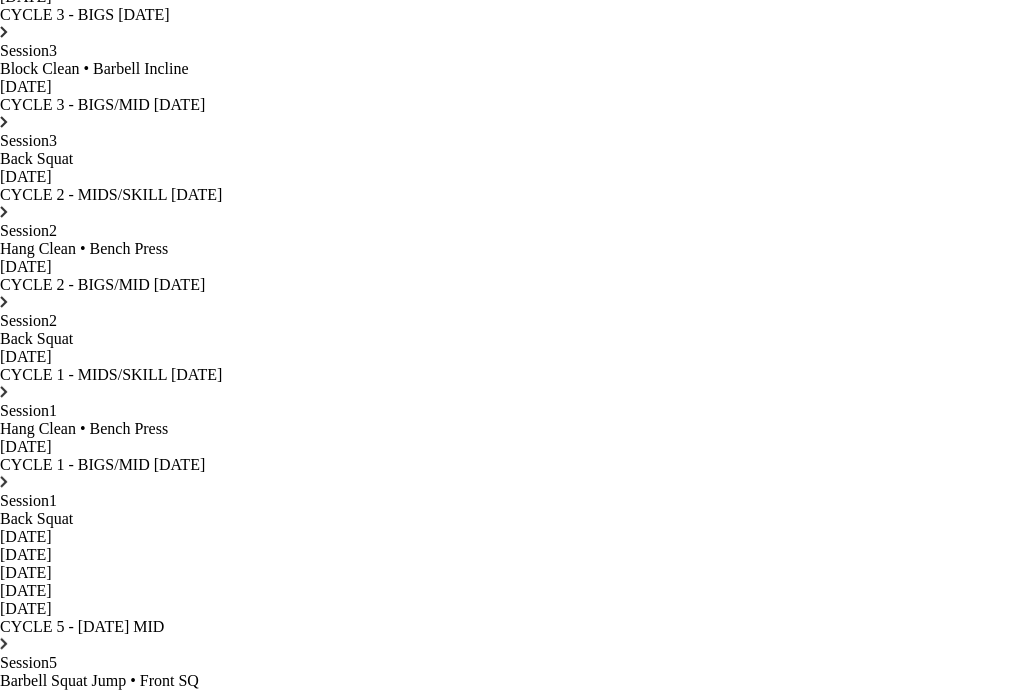 click on "Barbell Squat Jump • Front SQ" at bounding box center [507, 681] 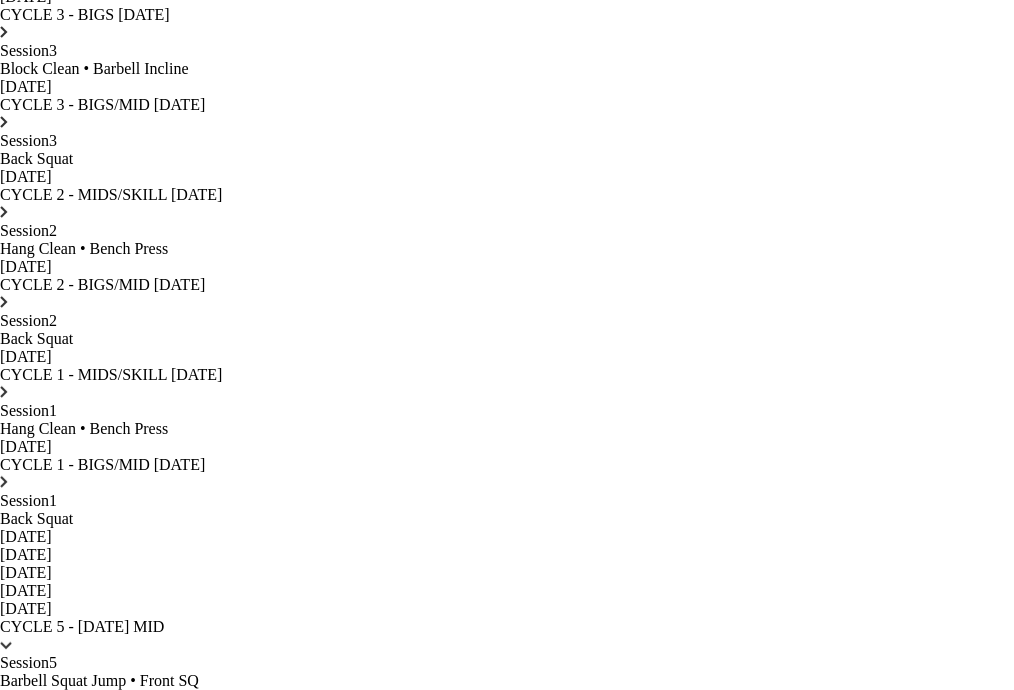 click on "Barbell Squat Jump SETS 3 LOAD (LBS) 95 - 135 PEAK_VELOCITY  VELOCITY (M/S) 0.77 - 1.02" at bounding box center [507, 798] 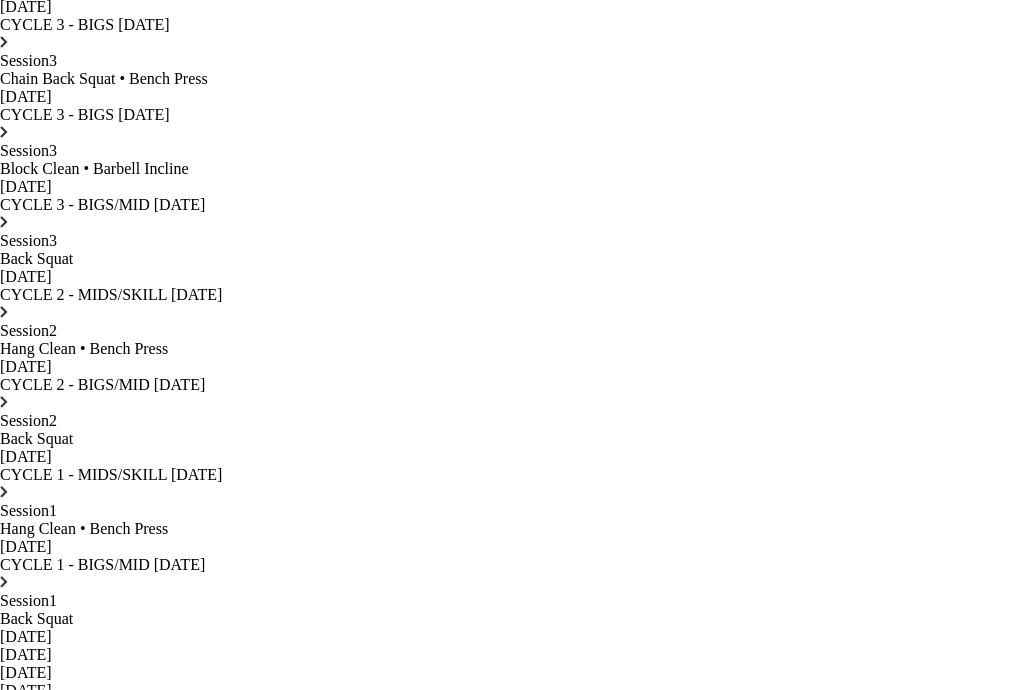 click on "[DATE]" at bounding box center (507, 691) 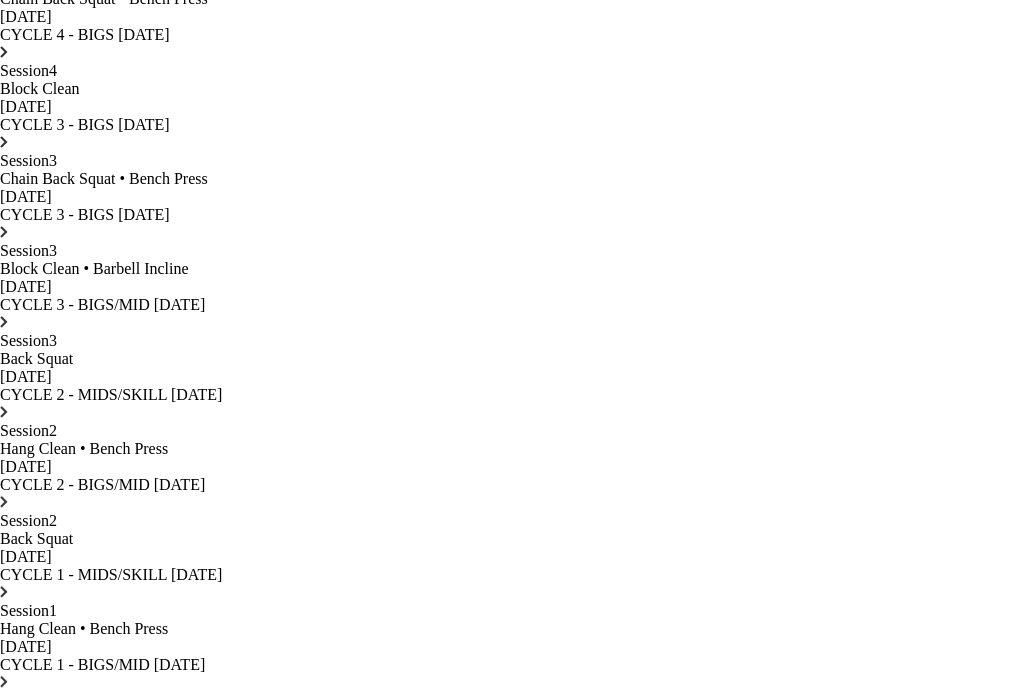 scroll, scrollTop: 1127, scrollLeft: 0, axis: vertical 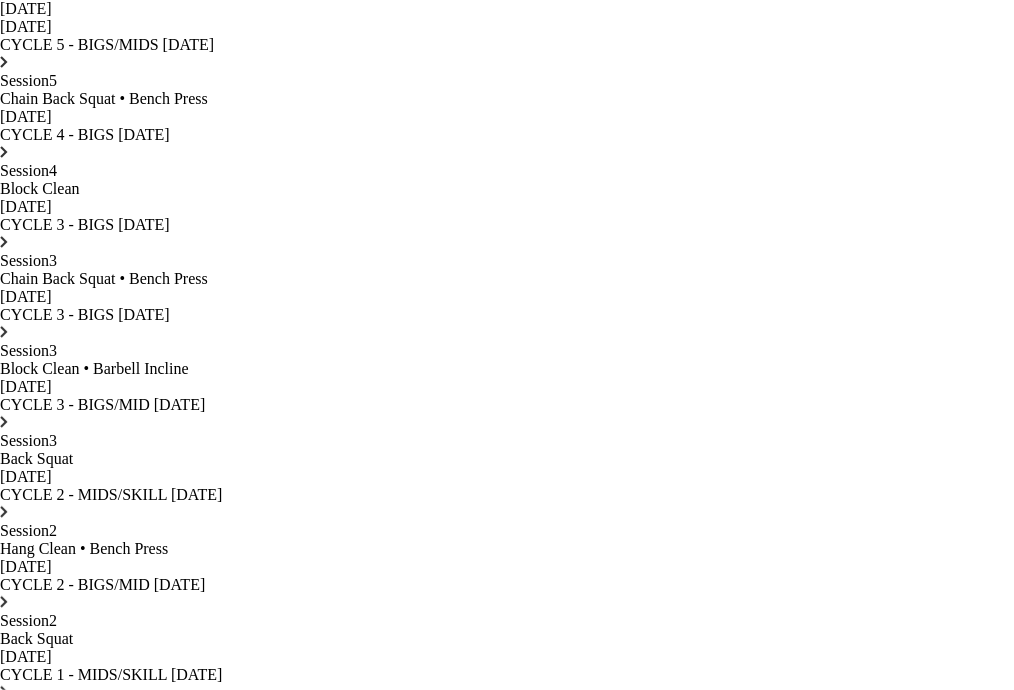 click on "March" at bounding box center (507, -549) 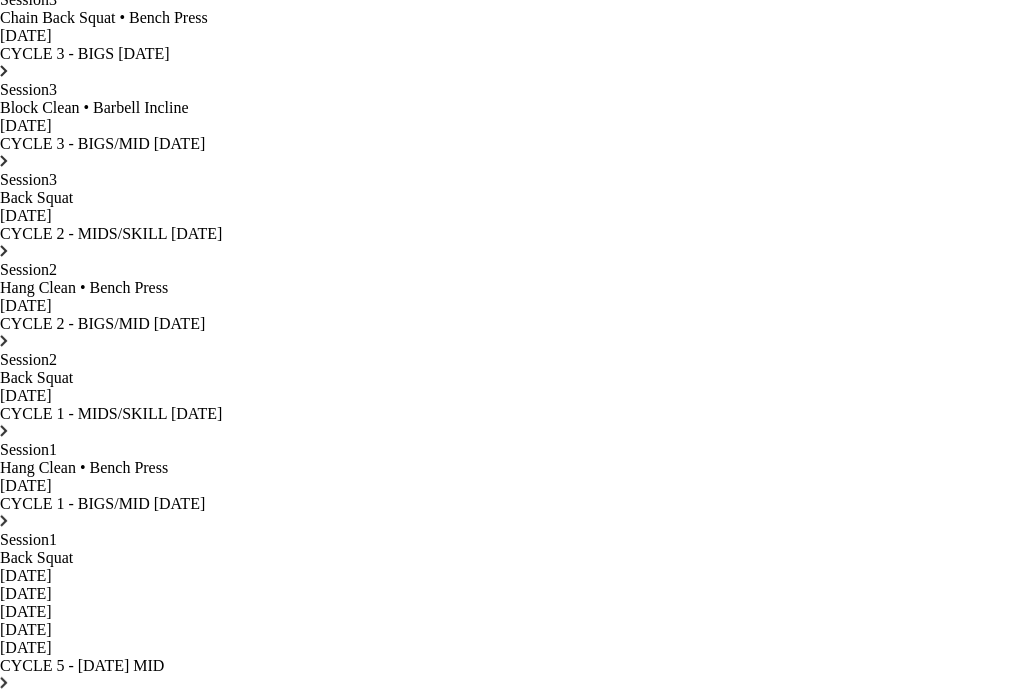 click on "March" at bounding box center [507, -810] 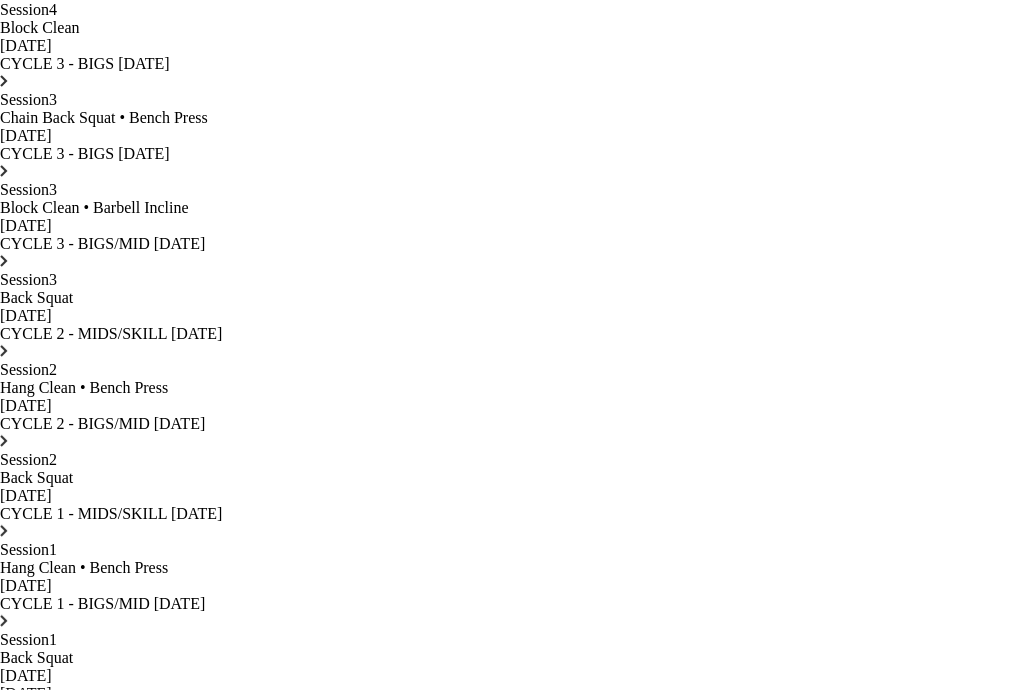 click on "[DATE]" at bounding box center [507, 730] 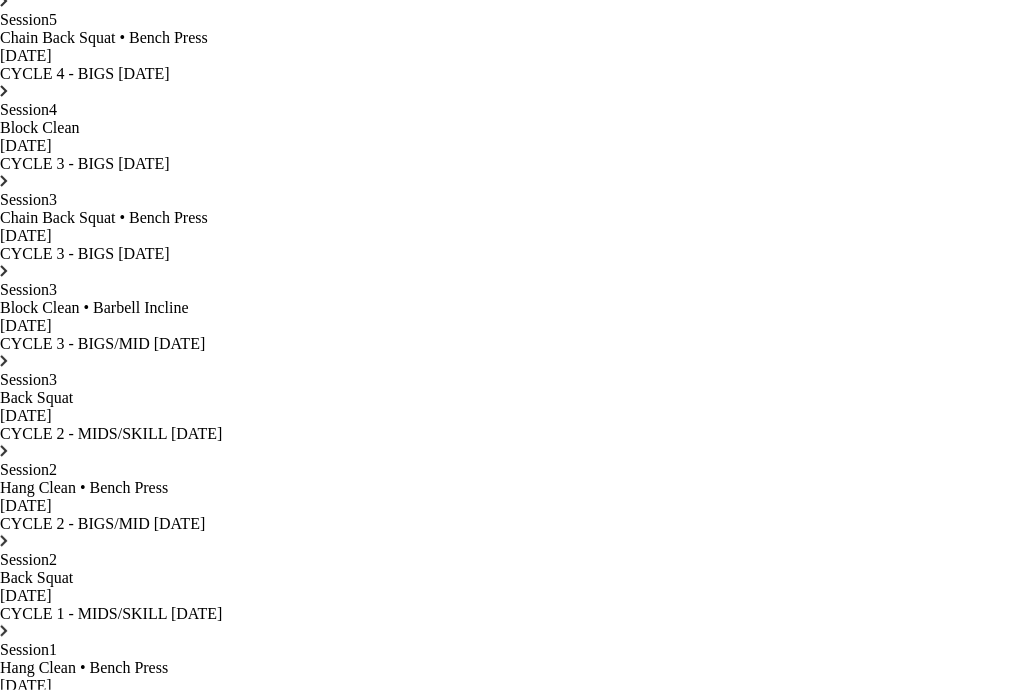 click on "June" at bounding box center (507, -664) 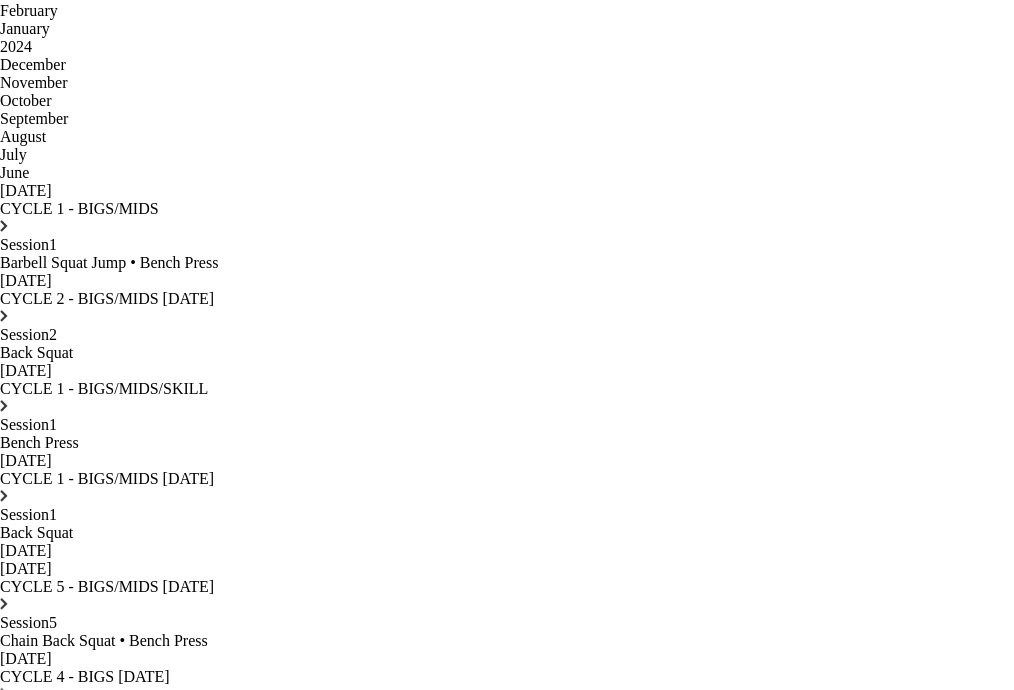 scroll, scrollTop: 385, scrollLeft: 0, axis: vertical 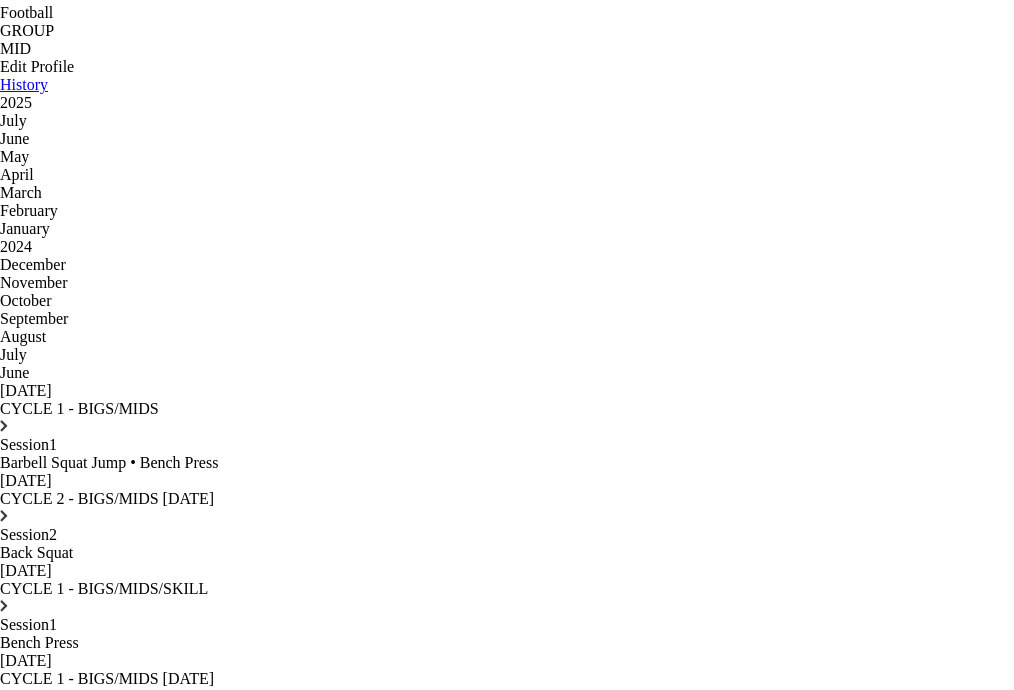 click on "March" at bounding box center (507, 193) 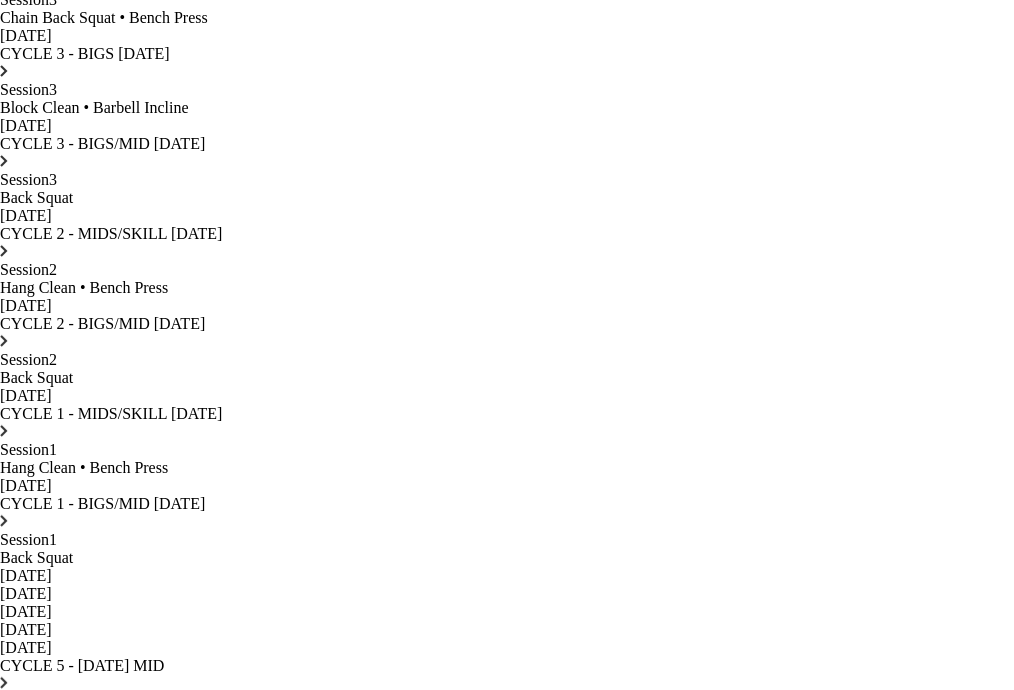 click on "June" at bounding box center [507, -630] 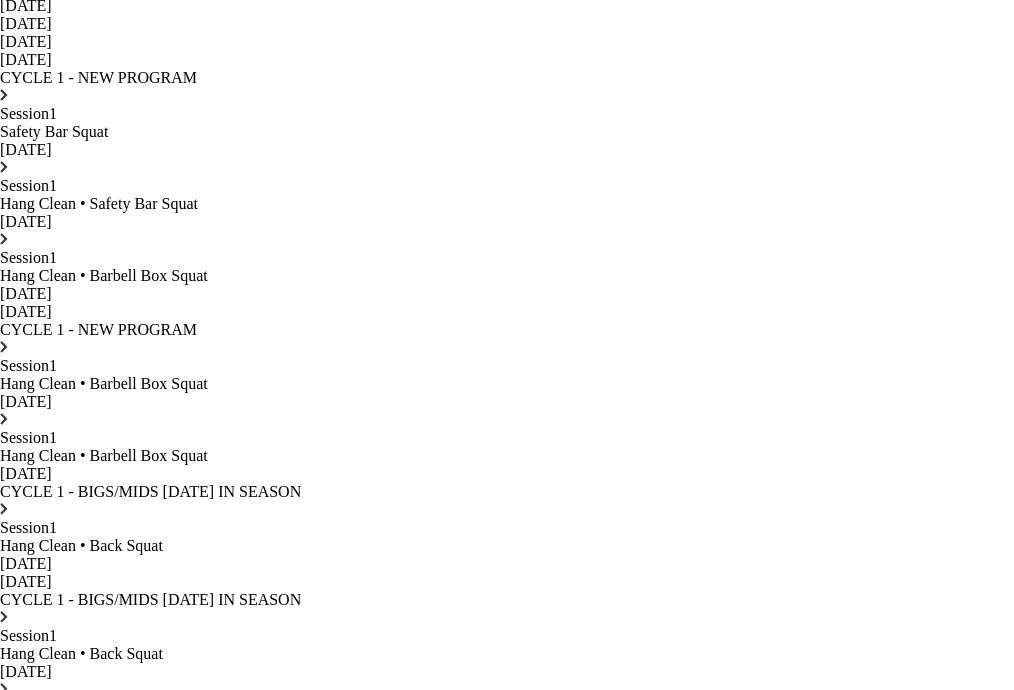 click on "July" at bounding box center [507, -3288] 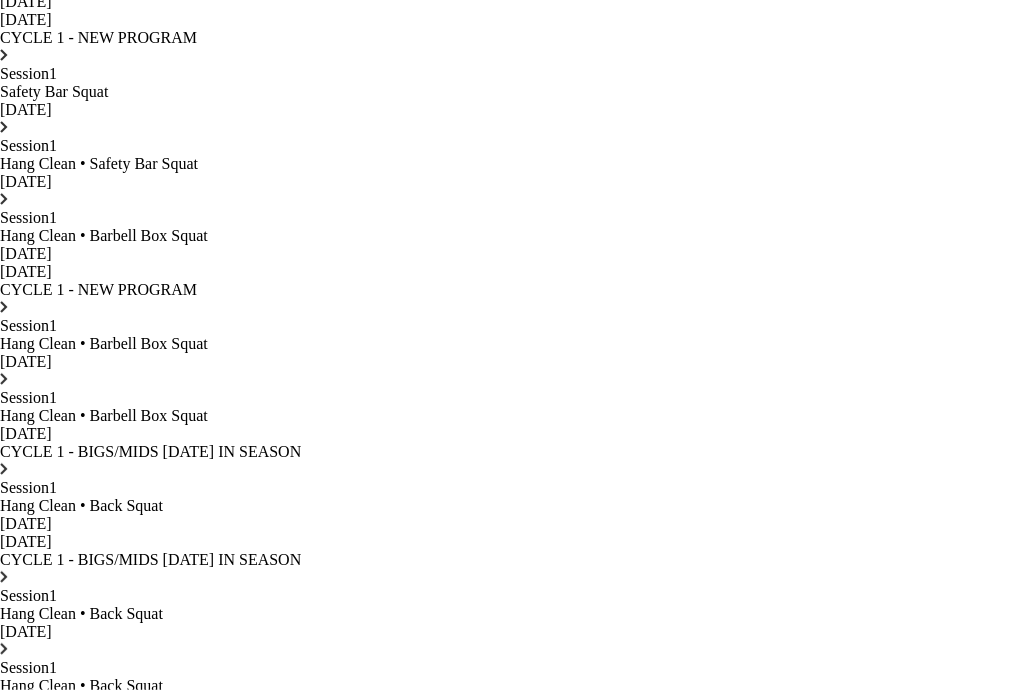 scroll, scrollTop: 3868, scrollLeft: 0, axis: vertical 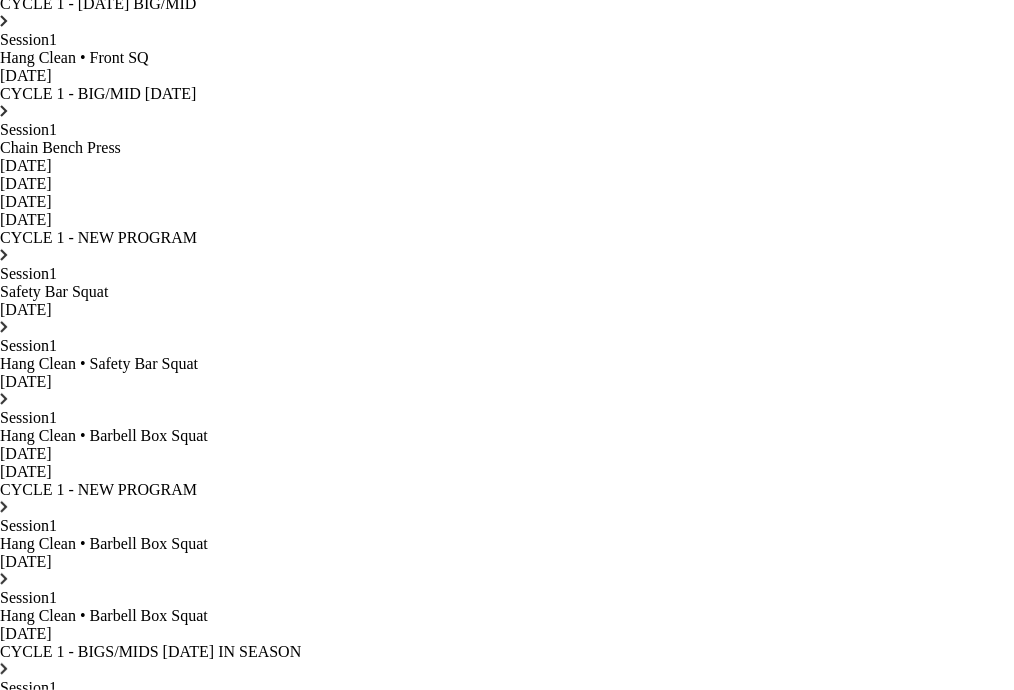 click on "August" at bounding box center (507, -3146) 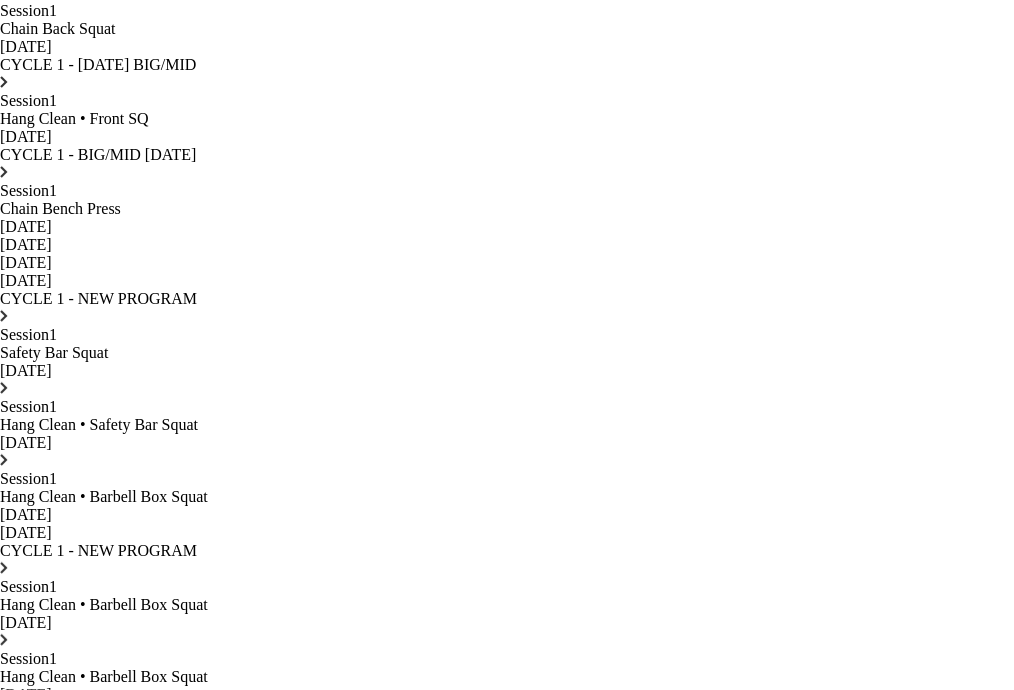scroll, scrollTop: 3907, scrollLeft: 0, axis: vertical 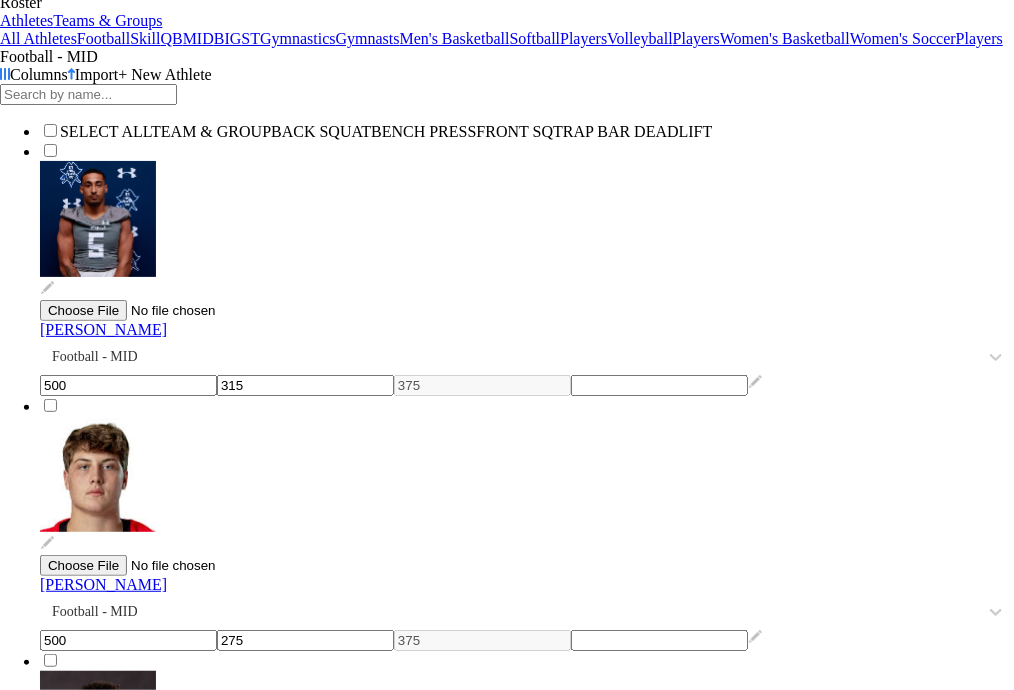 click on "[PERSON_NAME]" at bounding box center [103, 1094] 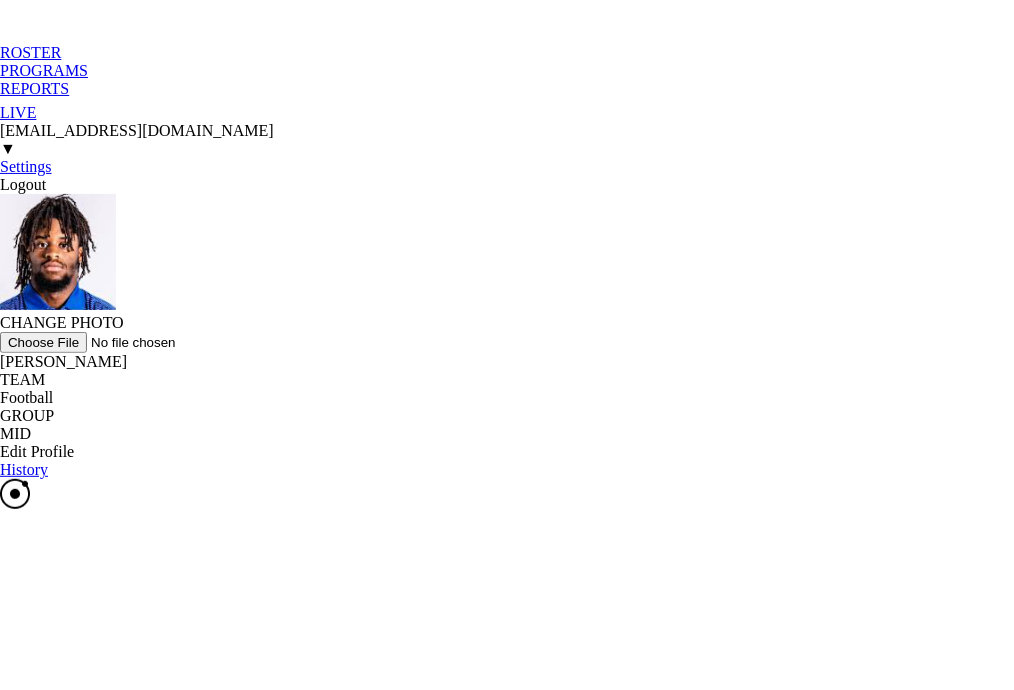 scroll, scrollTop: 0, scrollLeft: 0, axis: both 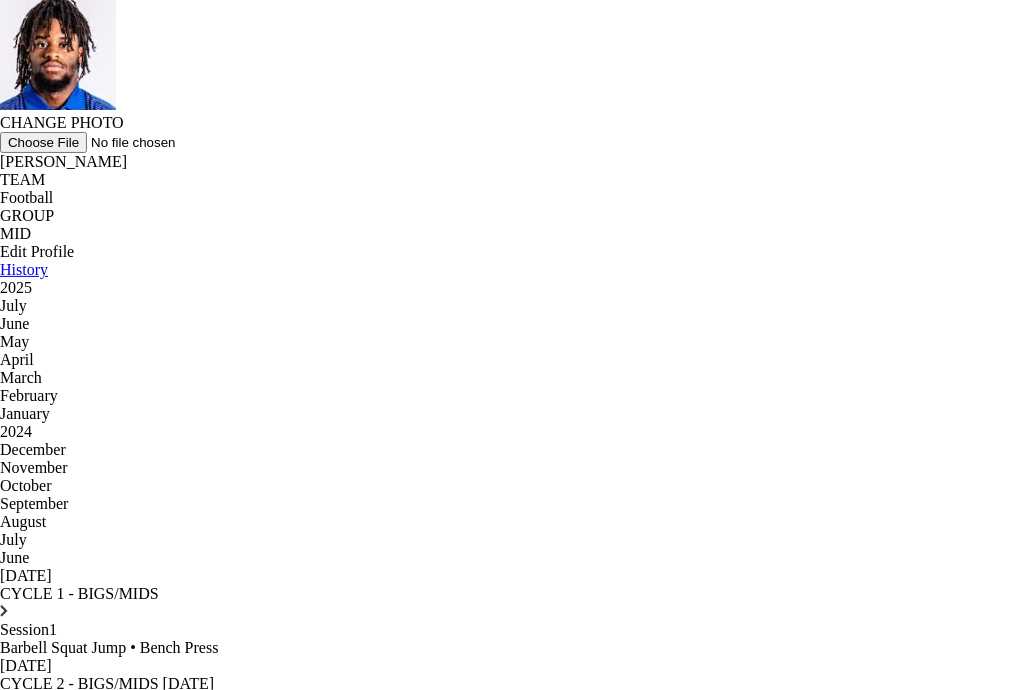 click on "June" at bounding box center [507, 558] 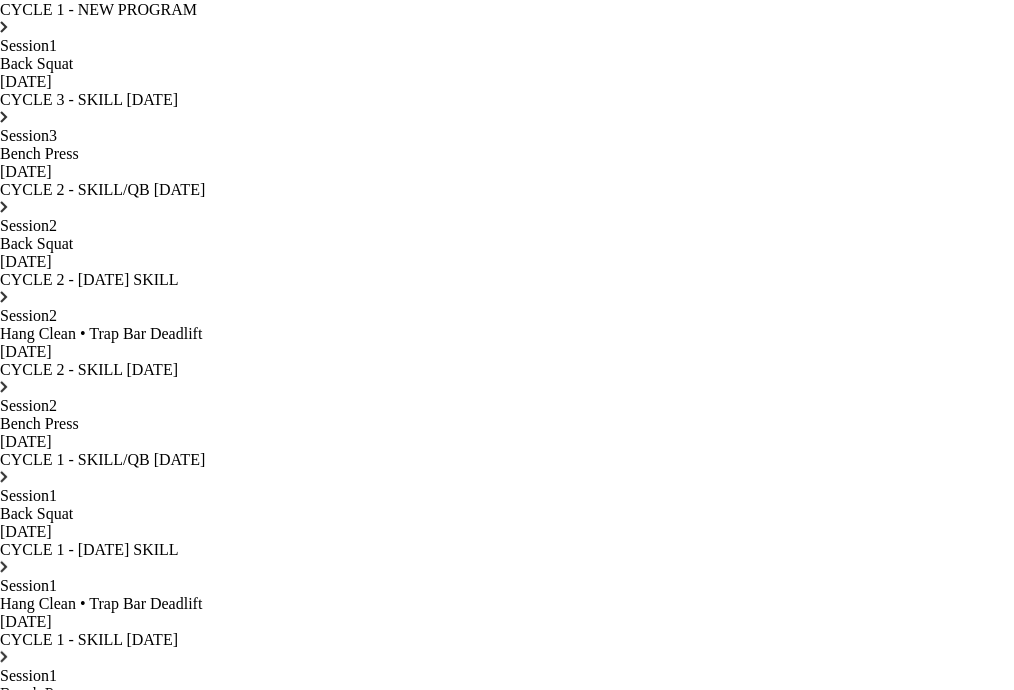 scroll, scrollTop: 3312, scrollLeft: 0, axis: vertical 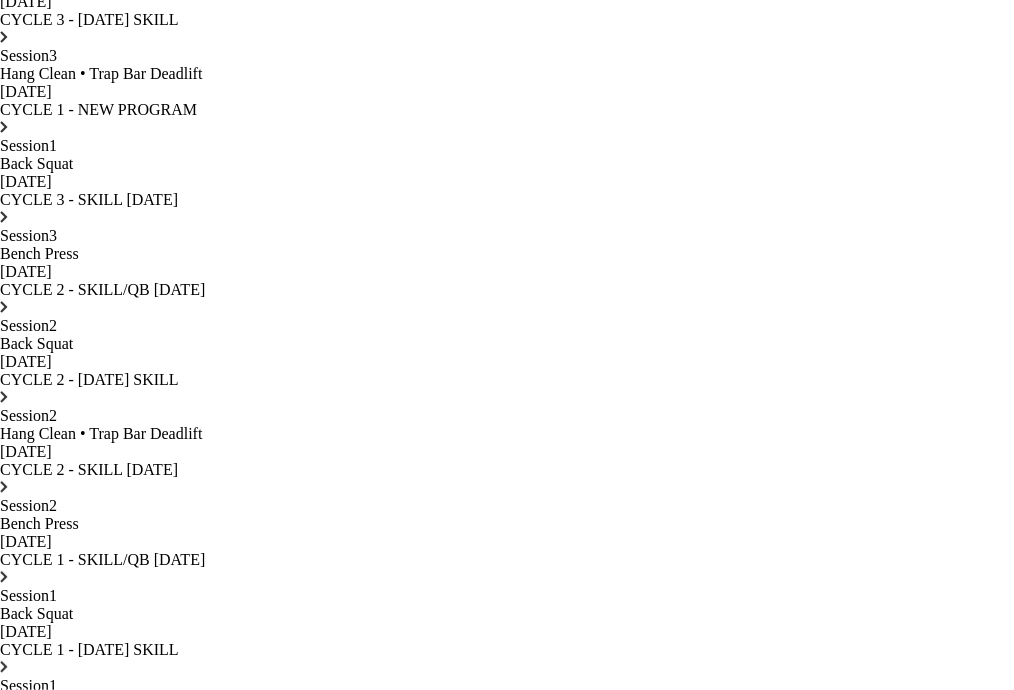 click on "Barbell Squat Jump • Back Squat" at bounding box center [507, 956] 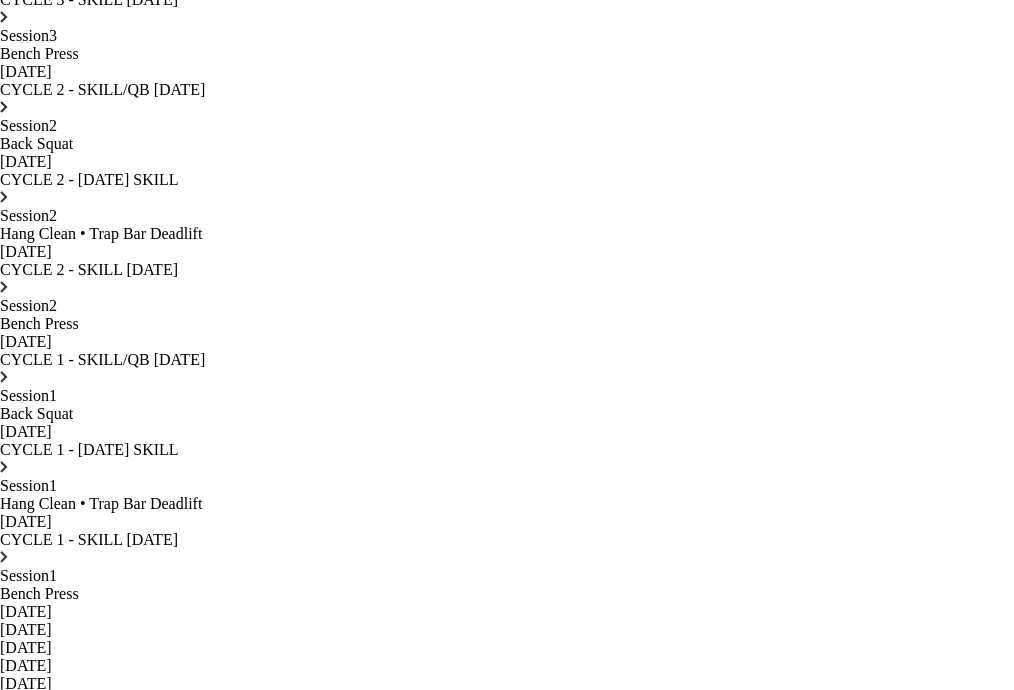 click on "Barbell Squat Jump SETS 3 LOAD (LBS) 45 - 45 PEAK_VELOCITY  VELOCITY (M/S) 0.82 - 1.11" at bounding box center [507, 1359] 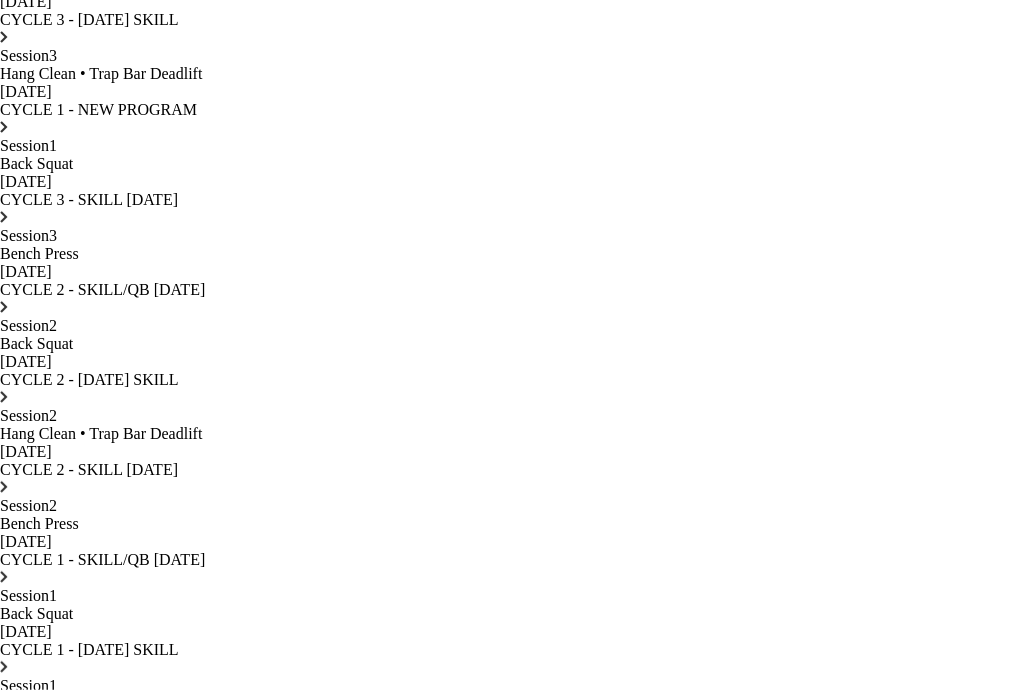 scroll, scrollTop: 3212, scrollLeft: 0, axis: vertical 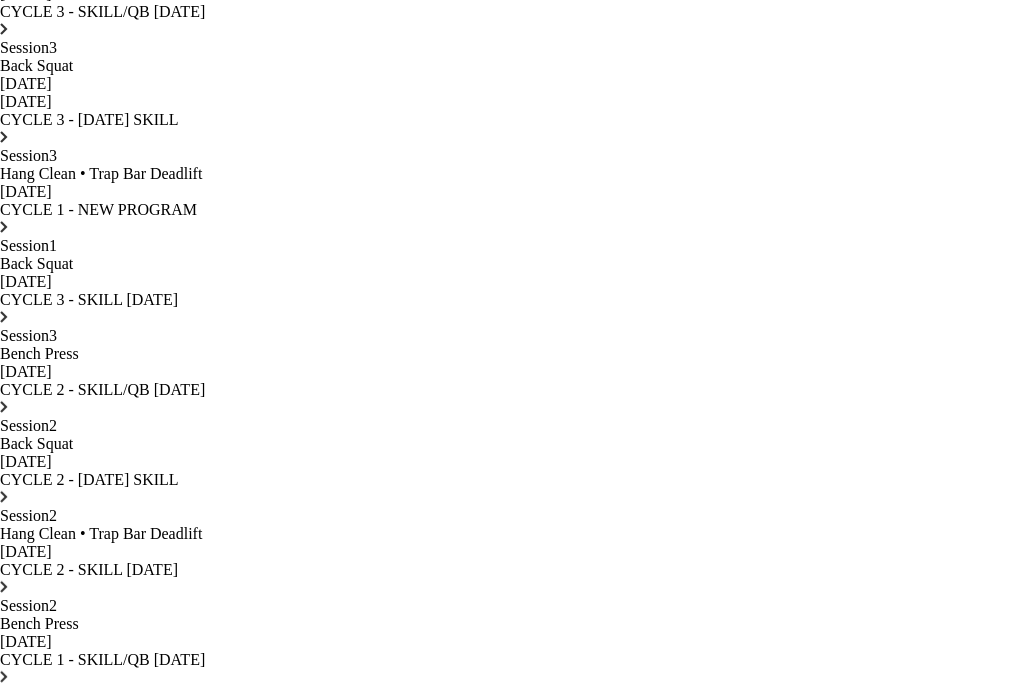 click on "[DATE]" at bounding box center [507, 966] 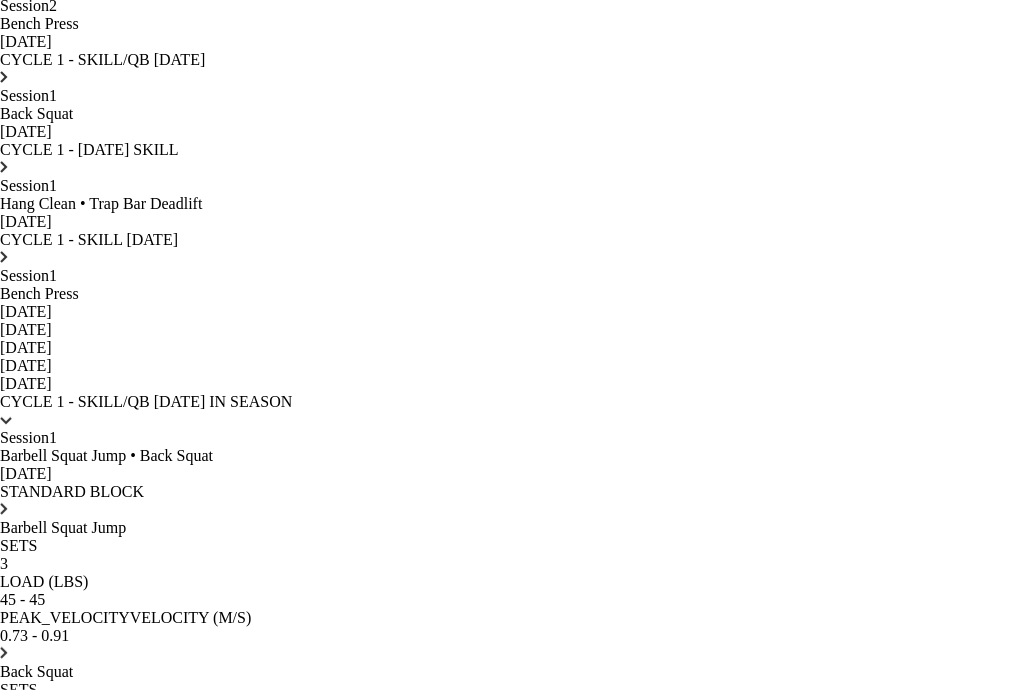 scroll, scrollTop: 3712, scrollLeft: 0, axis: vertical 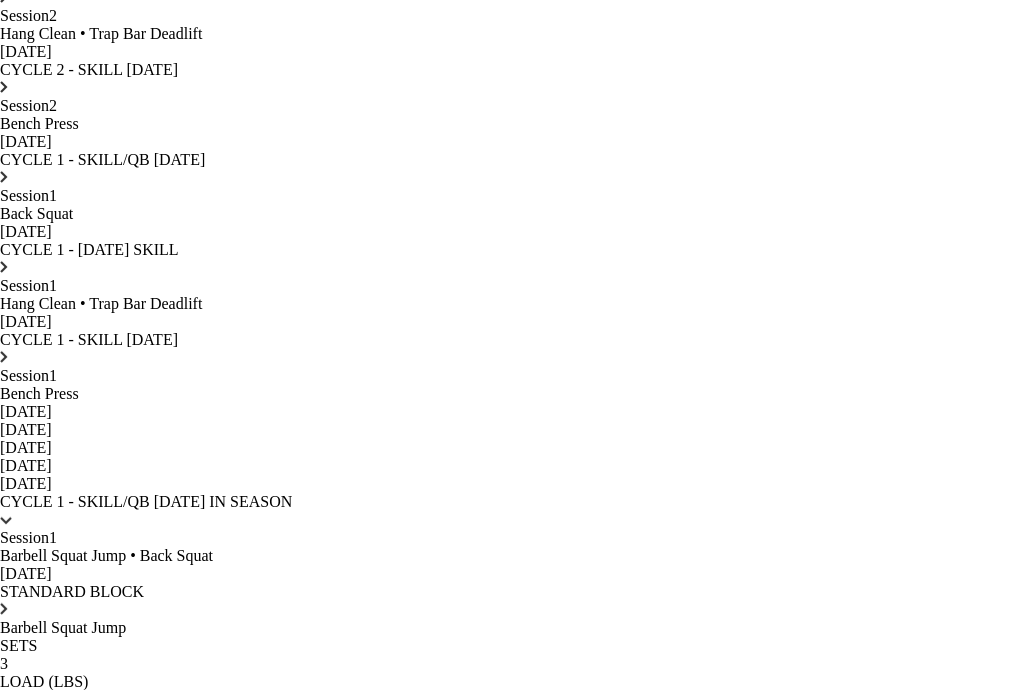 click on "Session  1 Back Squat • Bench Press [DATE]" at bounding box center (507, 1447) 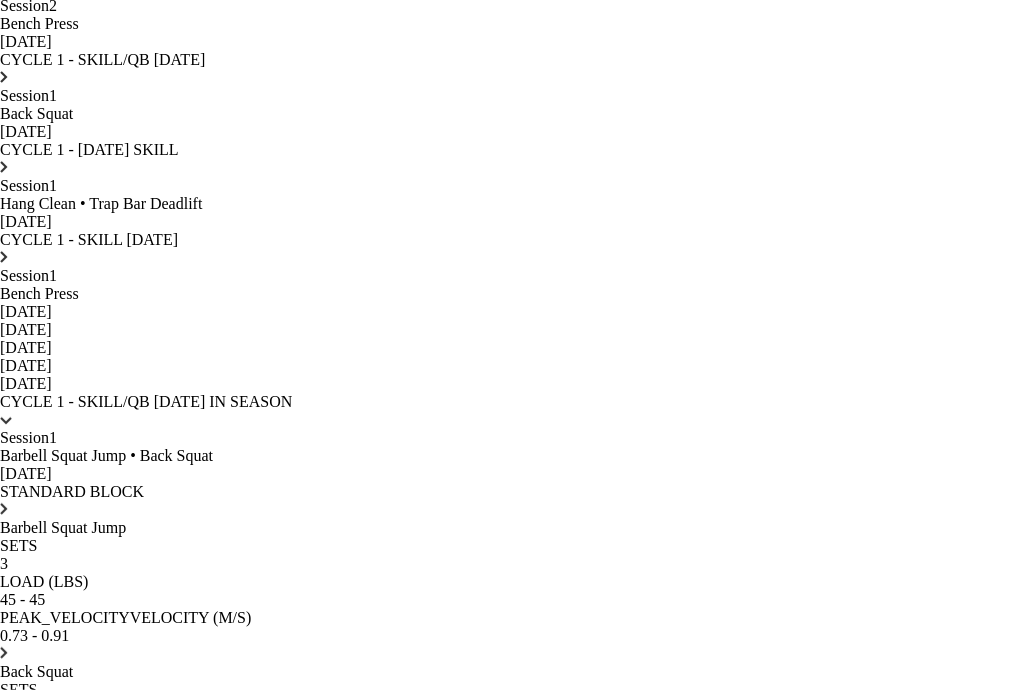click on "Bench Press SETS 5 LOAD (LBS) 125 - 125 AVERAGE_VELOCITY  VELOCITY (M/S) 0.70 - 0.93" at bounding box center (507, 1617) 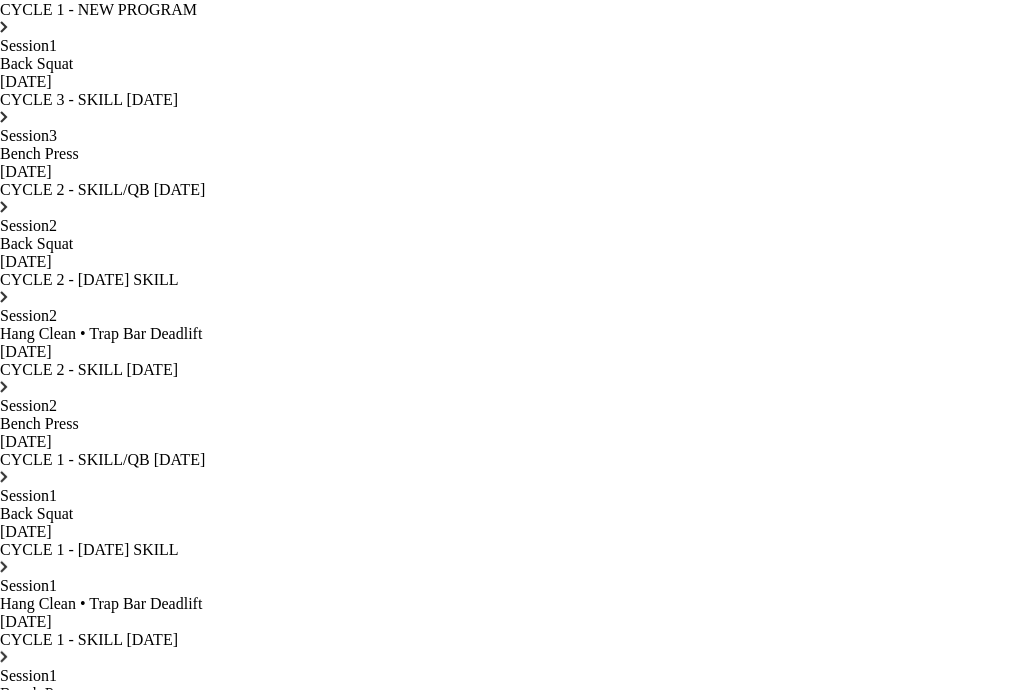 scroll, scrollTop: 3212, scrollLeft: 0, axis: vertical 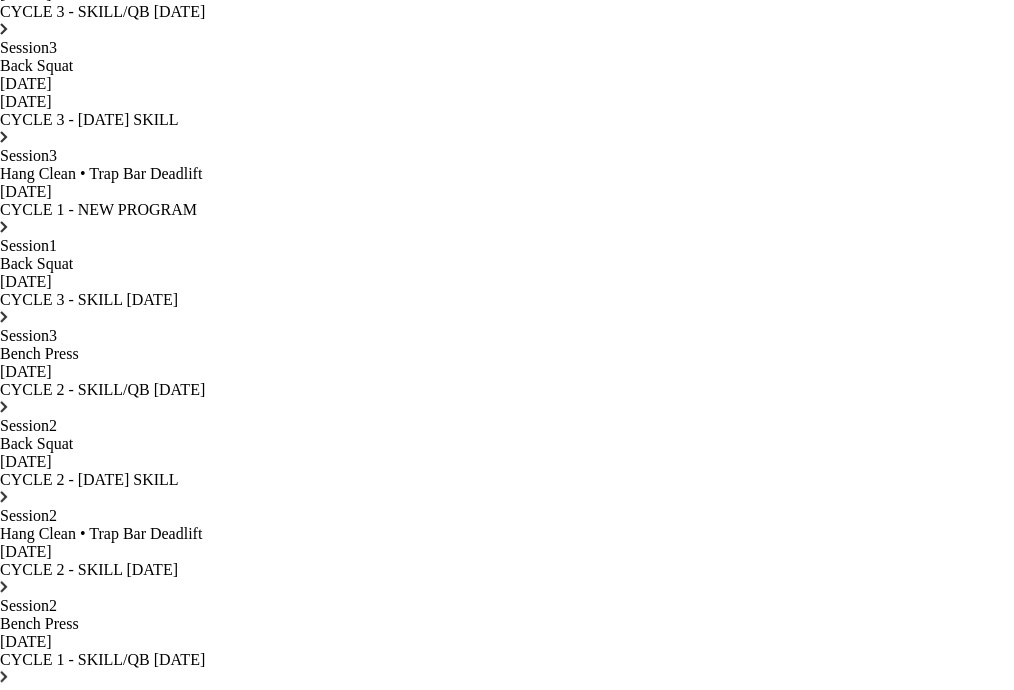click on "Back Squat" at bounding box center [507, 1272] 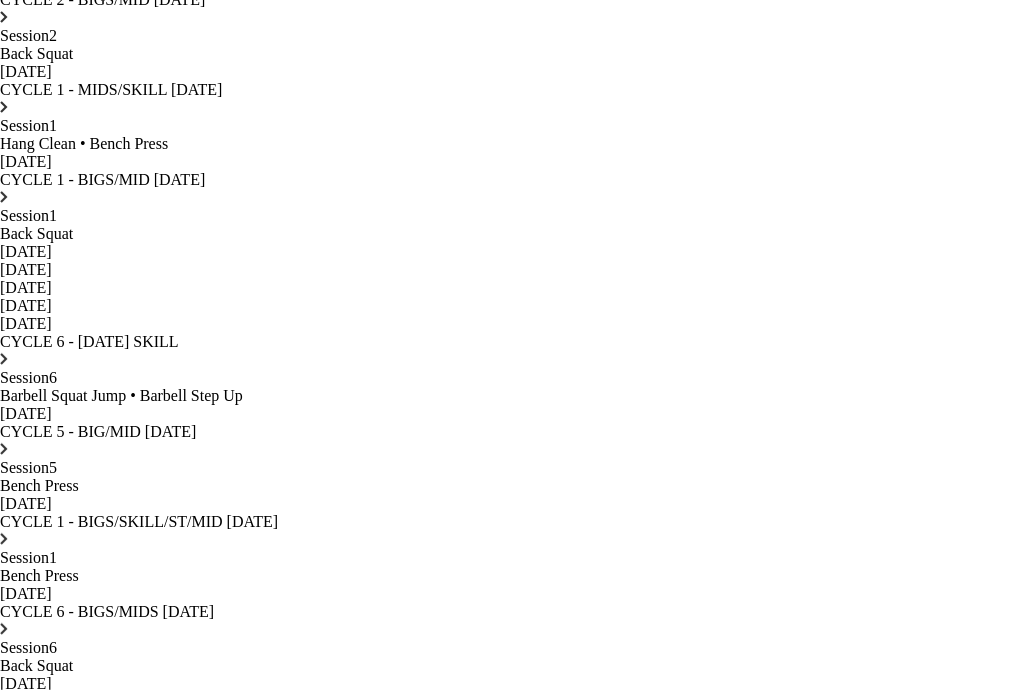 scroll, scrollTop: 1112, scrollLeft: 0, axis: vertical 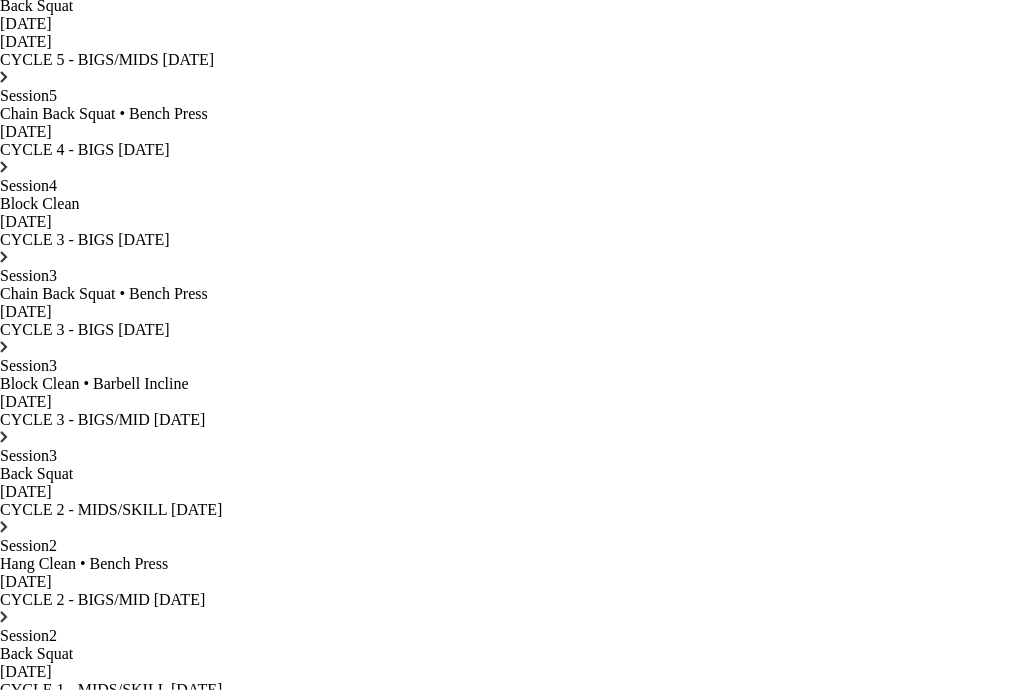 click on "Session  6 Barbell Squat Jump • Barbell Step Up [DATE]" at bounding box center [507, 987] 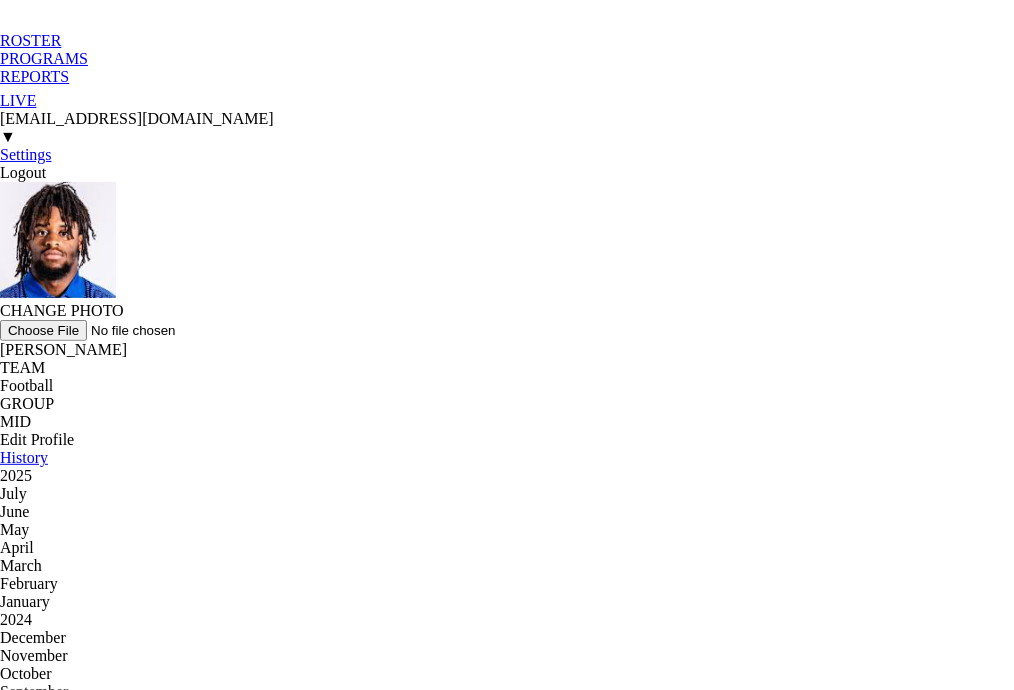 scroll, scrollTop: 0, scrollLeft: 0, axis: both 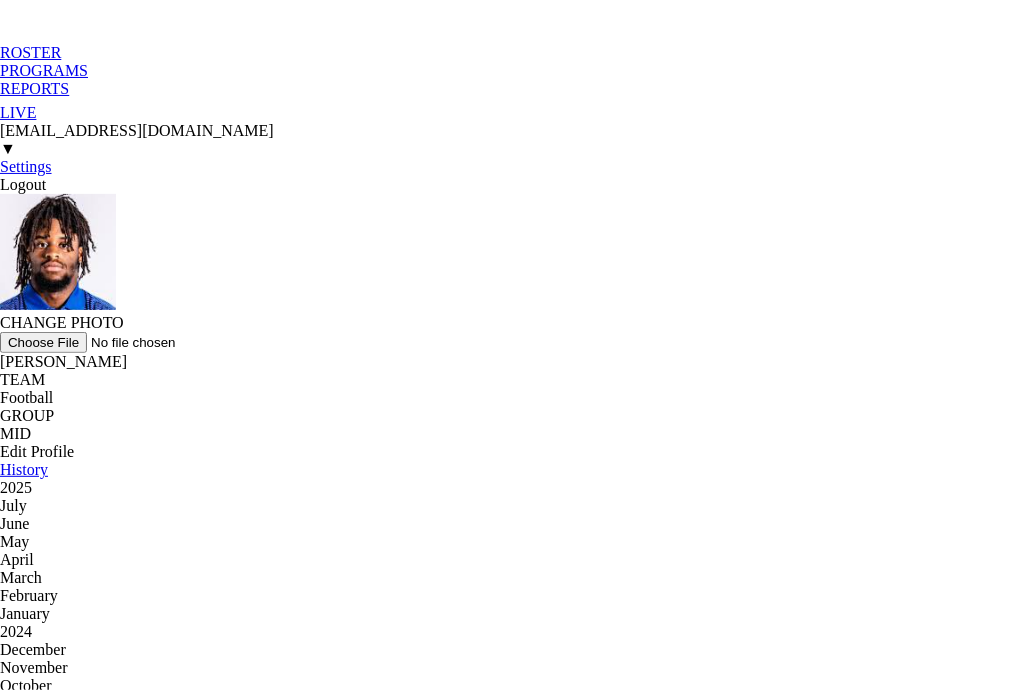 click on "Barbell Squat Jump • Bench Press" at bounding box center (507, 848) 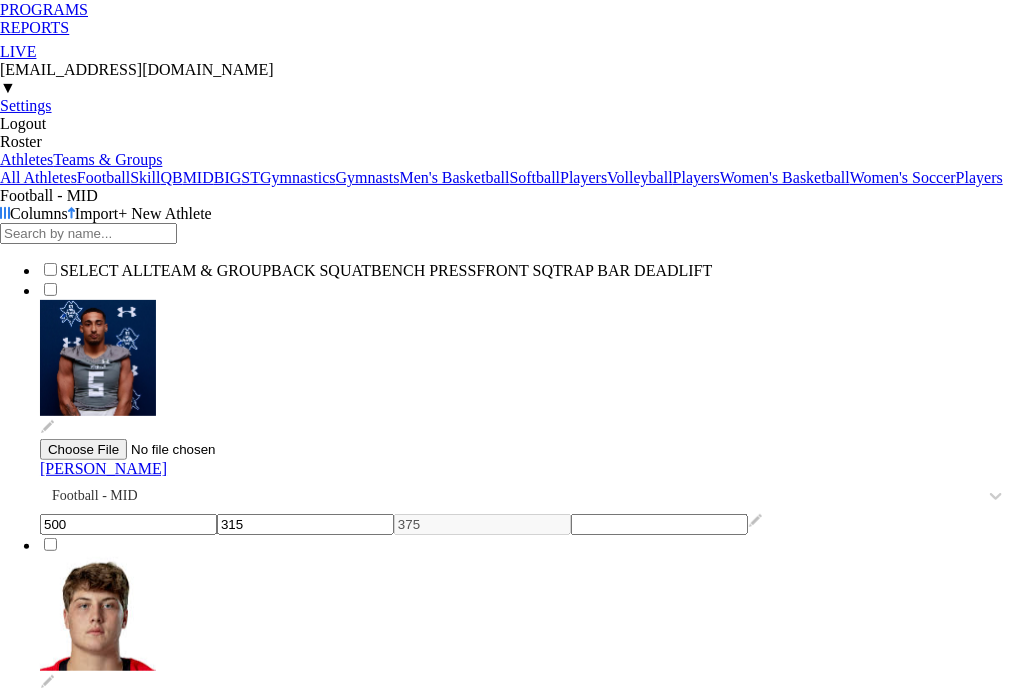 scroll, scrollTop: 0, scrollLeft: 0, axis: both 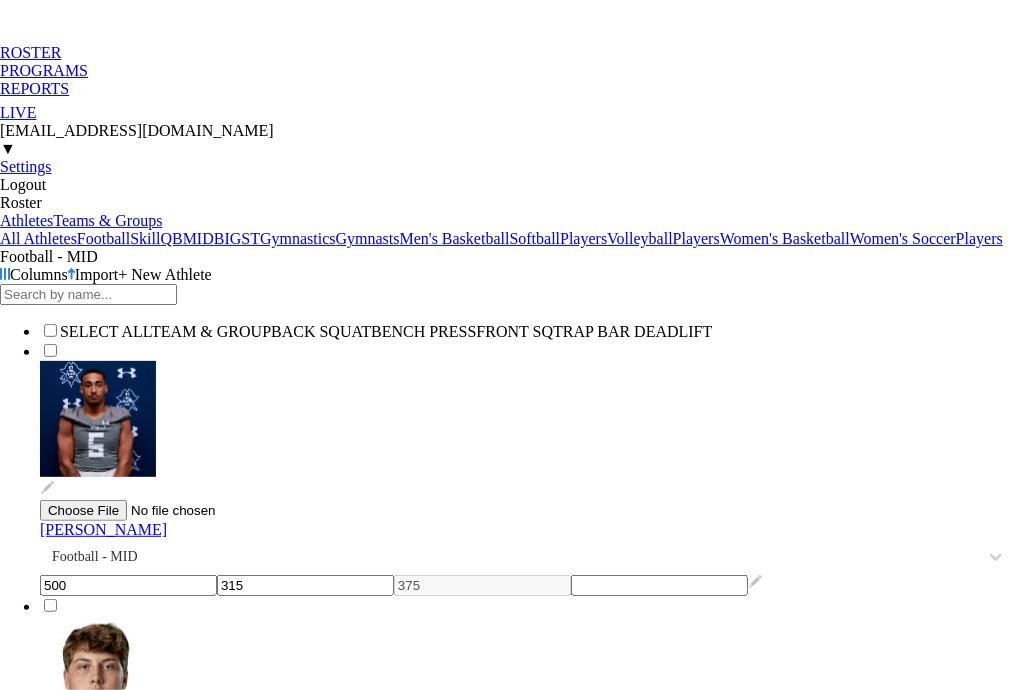 click on "Skill" at bounding box center [145, 238] 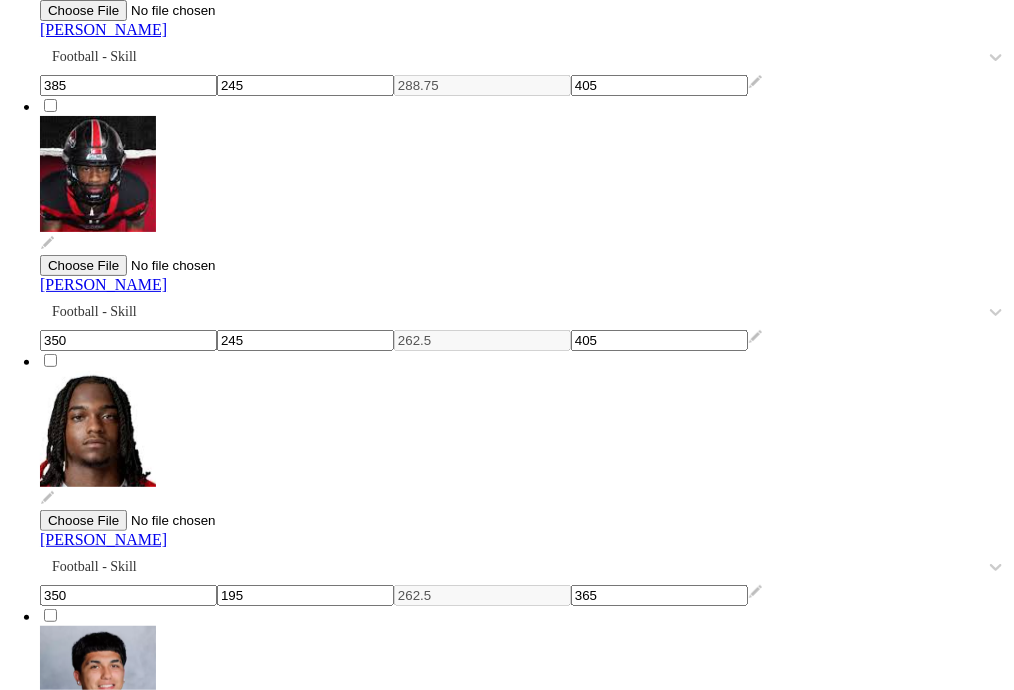 scroll, scrollTop: 0, scrollLeft: 0, axis: both 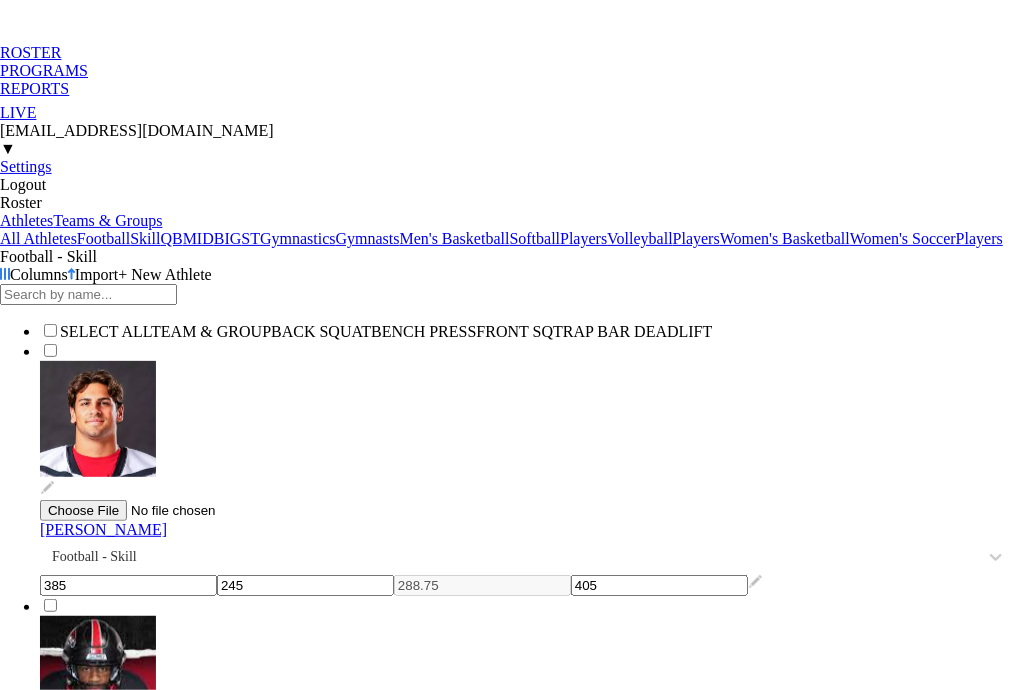 click on "MID" at bounding box center [198, 238] 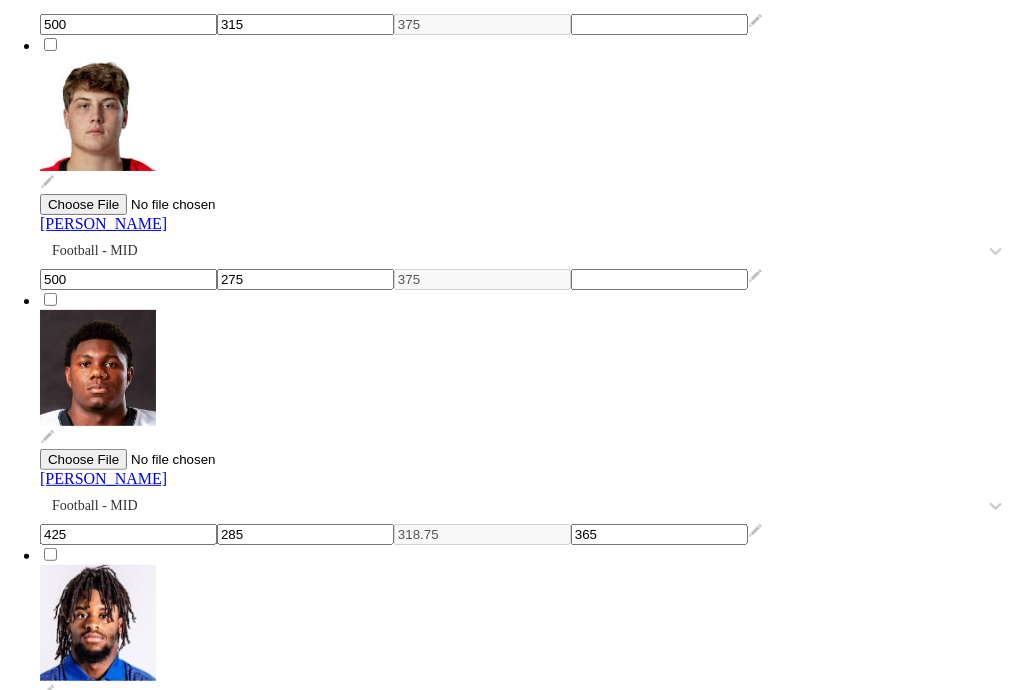 scroll, scrollTop: 761, scrollLeft: 0, axis: vertical 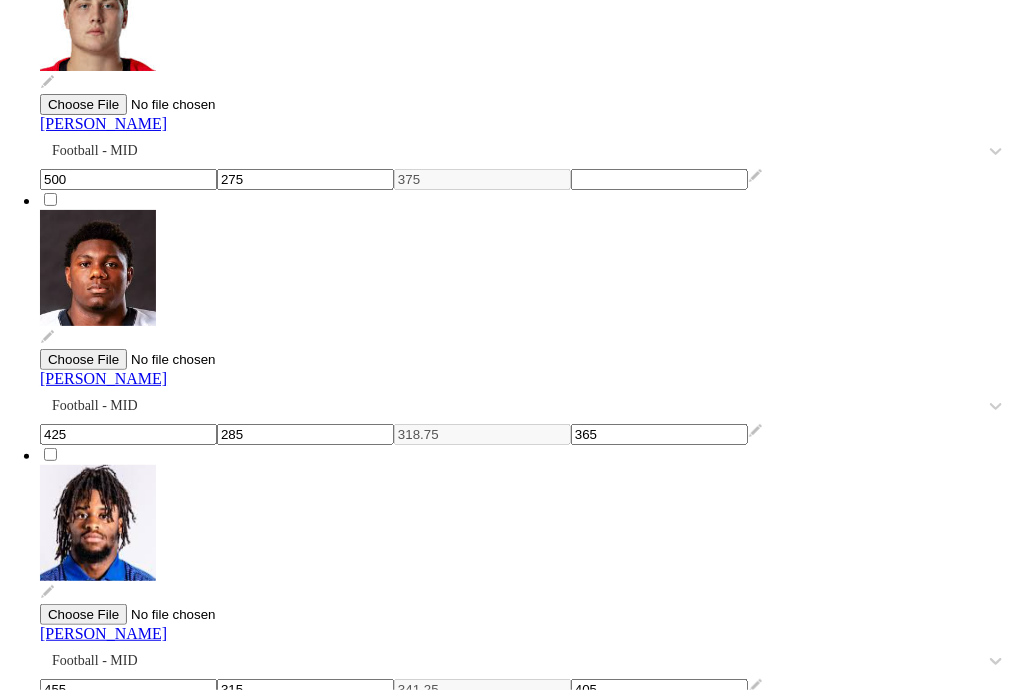 click on "ROSTER PROGRAMS REPORTS LIVE  [EMAIL_ADDRESS][DOMAIN_NAME] ▼ Settings Logout Roster Athletes Teams & Groups All Athletes Football Skill QB MID BIG ST Gymnastics Gymnasts Men's Basketball Softball Players Volleyball Players Women's Basketball Women's Soccer Players Football - MID Columns Import + New Athlete SELECT ALL TEAM & GROUP BACK SQUAT BENCH PRESS FRONT SQ TRAP BAR DEADLIFT [PERSON_NAME] Football - MID 500 315 375 [PERSON_NAME] Football - MID 500 275 375 [PERSON_NAME] Football - MID 425 285 318.75 365 [PERSON_NAME] Football - MID 455 315 341.25 405 [PERSON_NAME] Football - MID 455 341.25 [PERSON_NAME] Football - MID 355 266.25 [PERSON_NAME] Football - MID 455 335 341.25 [PERSON_NAME] Football - MID 425 275 318.75 385 [PERSON_NAME] Football - MID 455 285 341.25 [PERSON_NAME] Football - MID 325 255 243.75 [PERSON_NAME] Football - MID 475 335 356.25 [PERSON_NAME] Football - MID 455 315 341.25 405 [PERSON_NAME] Football - MID 455 325 341.25 [PERSON_NAME] Football - MID 425 310 318.75 [PERSON_NAME] Football - MID 500" at bounding box center (507, 2843) 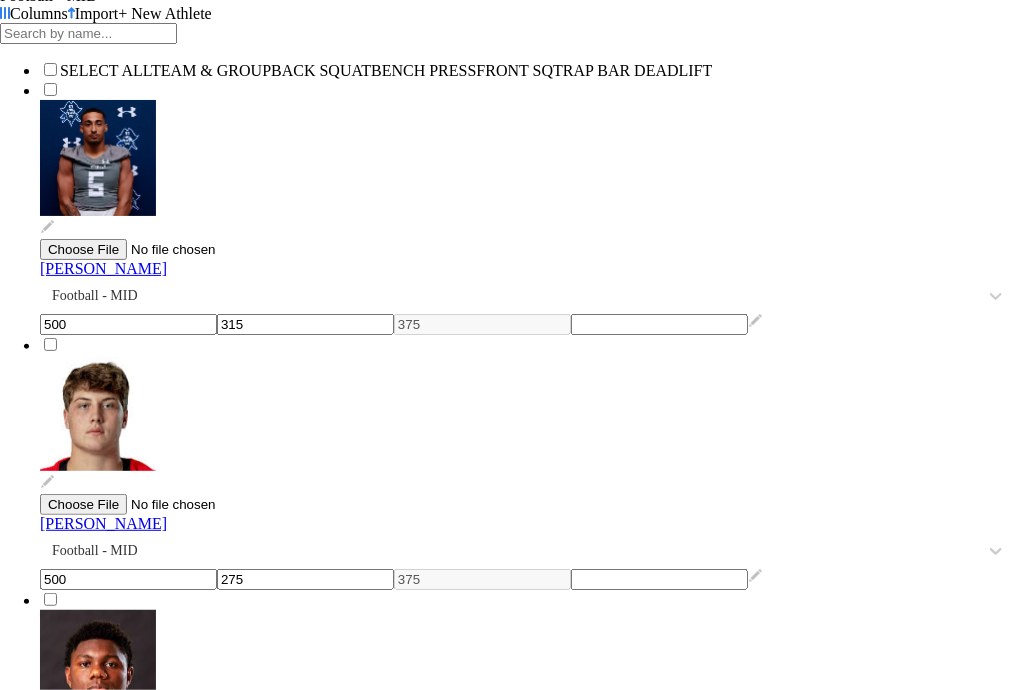 scroll, scrollTop: 161, scrollLeft: 0, axis: vertical 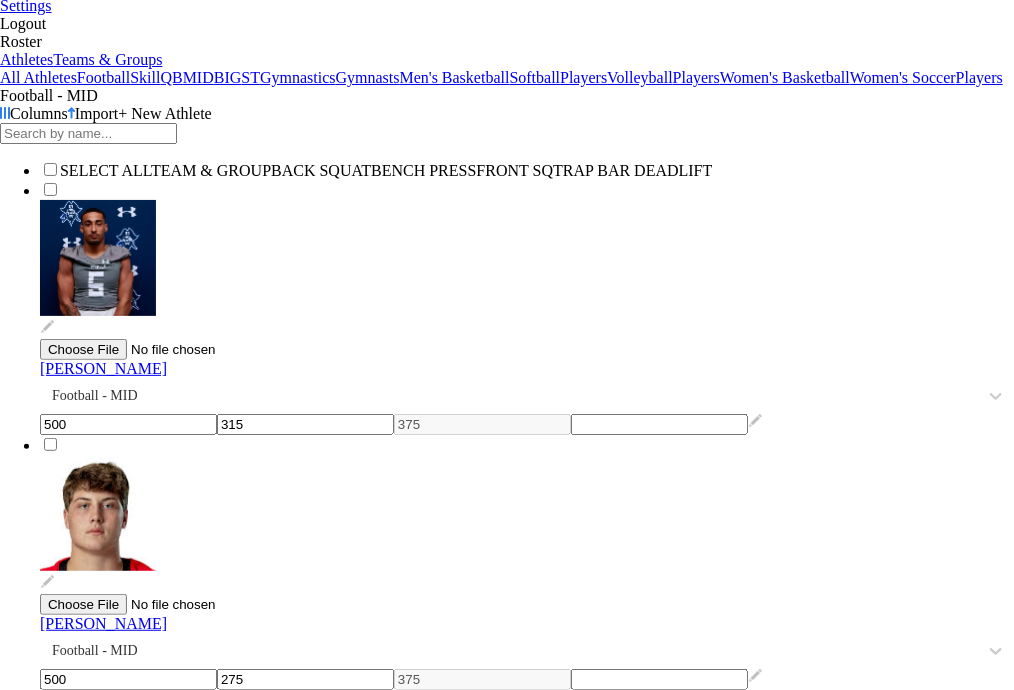 click on "BIG" at bounding box center [228, 77] 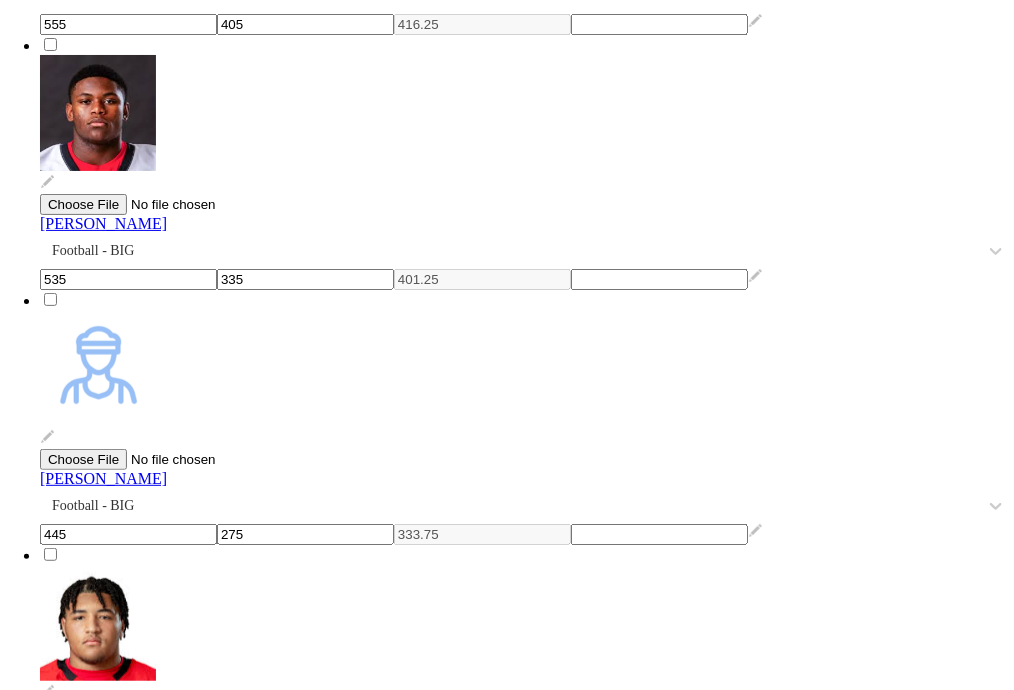 scroll, scrollTop: 761, scrollLeft: 0, axis: vertical 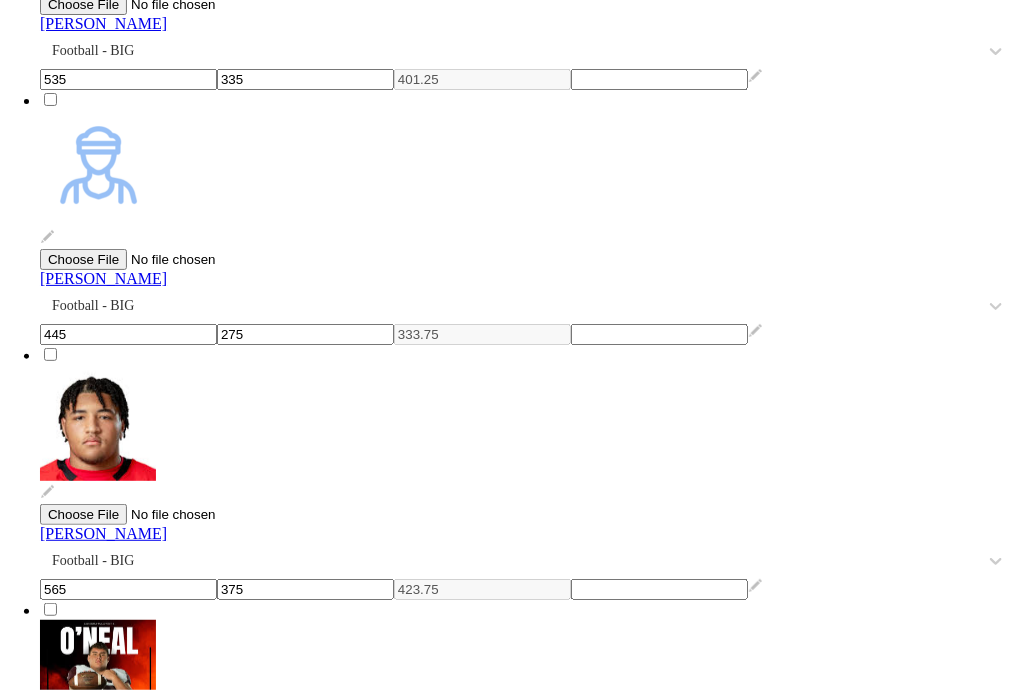 click on "[PERSON_NAME]" at bounding box center [103, 4358] 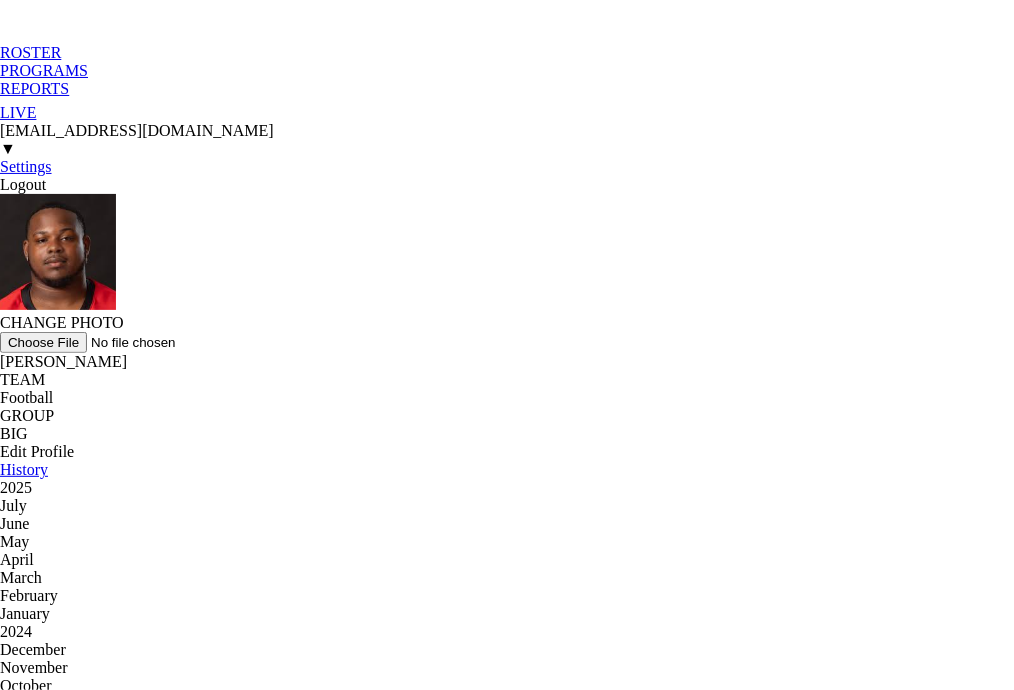 click on "April" at bounding box center (507, 560) 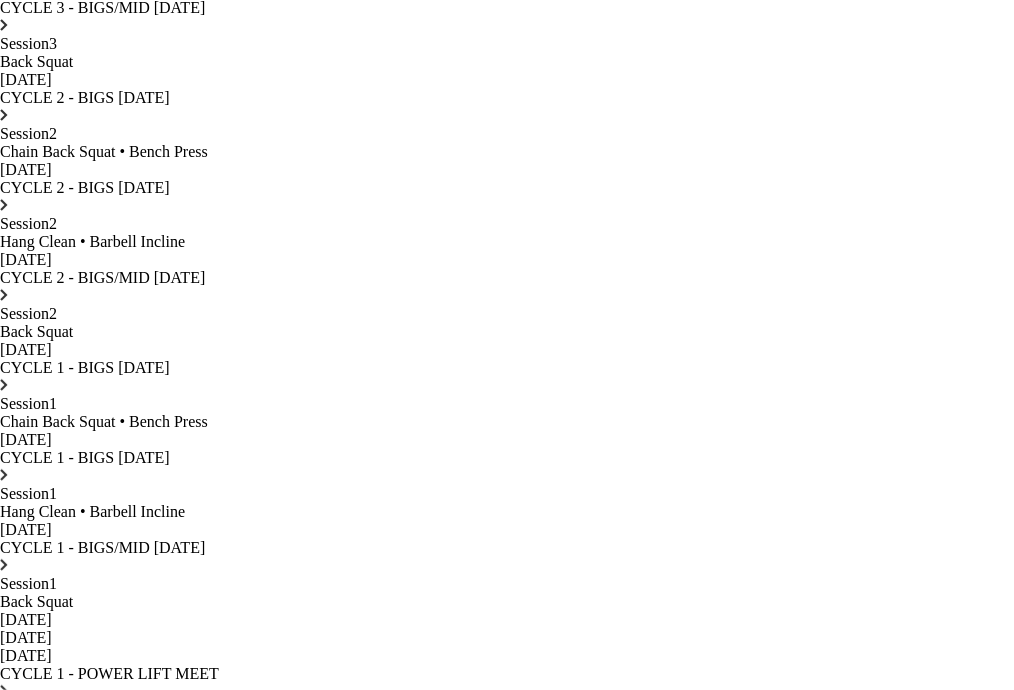 scroll, scrollTop: 1396, scrollLeft: 0, axis: vertical 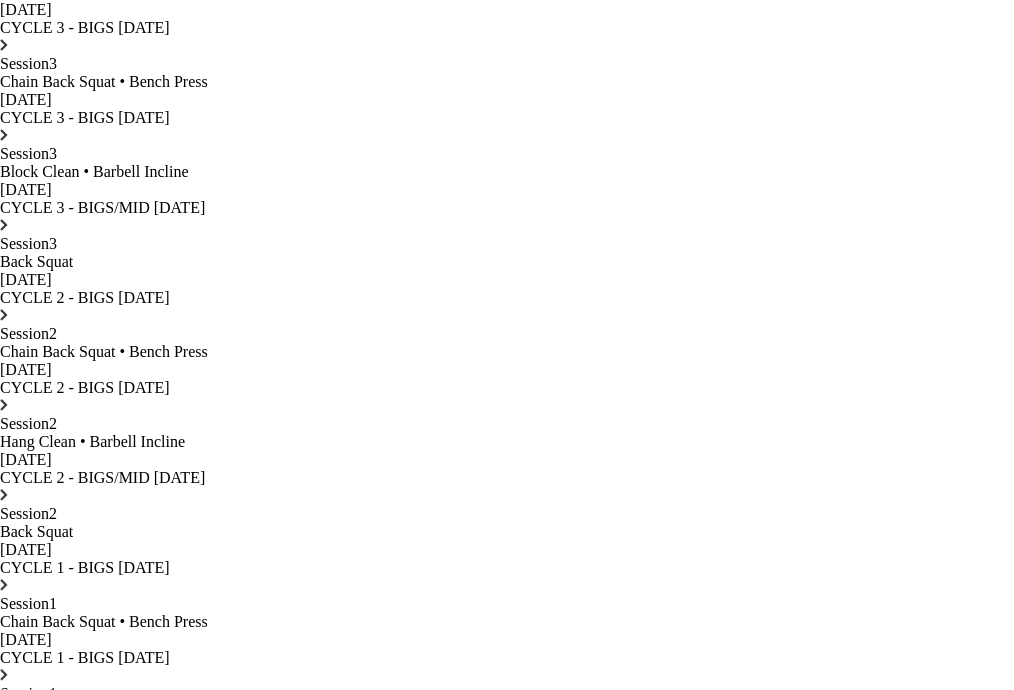 click on "March" at bounding box center [507, -818] 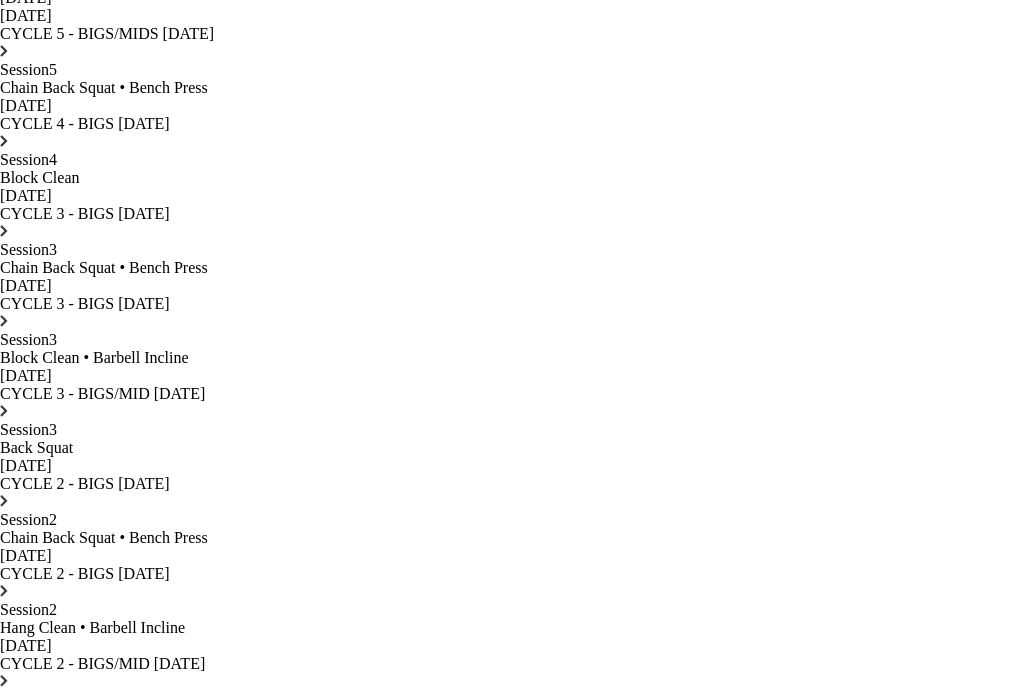 scroll, scrollTop: 1410, scrollLeft: 0, axis: vertical 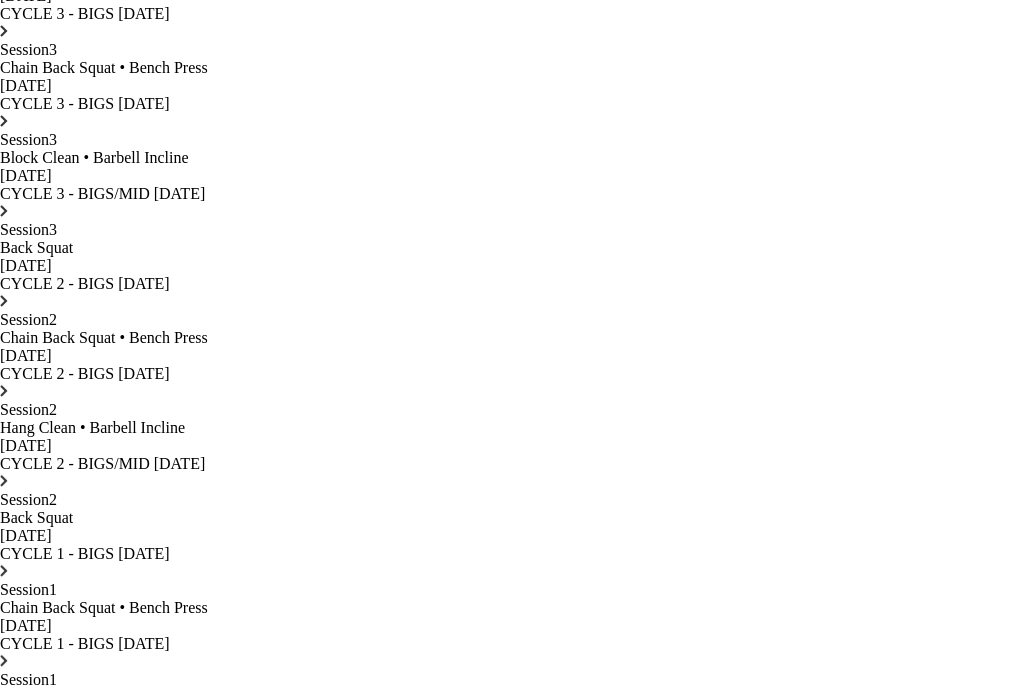 click on "Bench Press" at bounding box center (507, 1130) 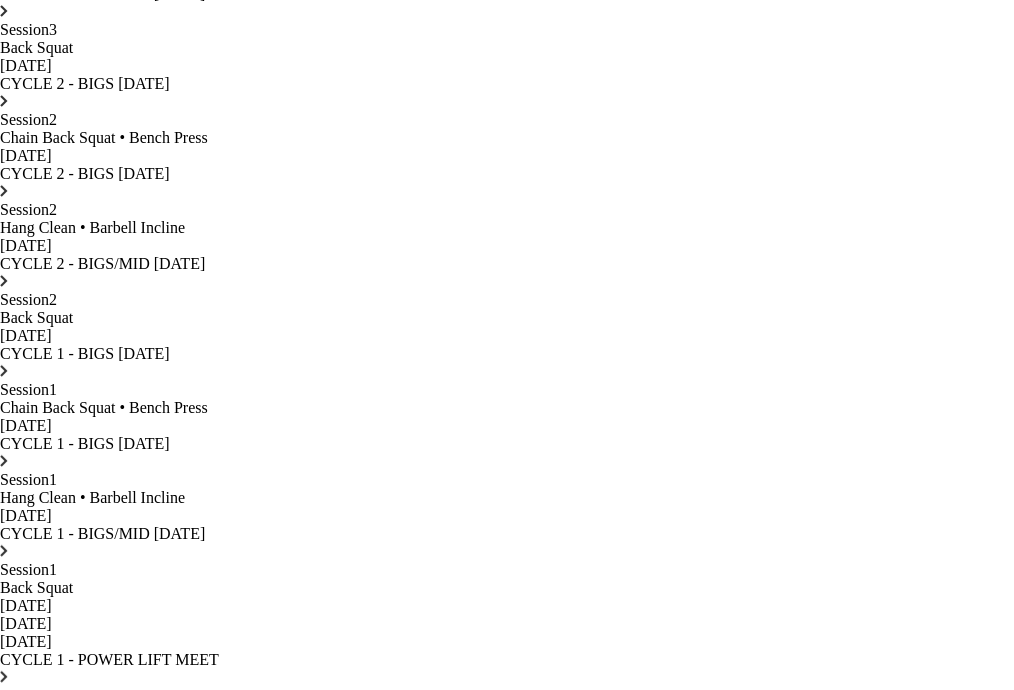 click on "SETS 6" at bounding box center (507, 1029) 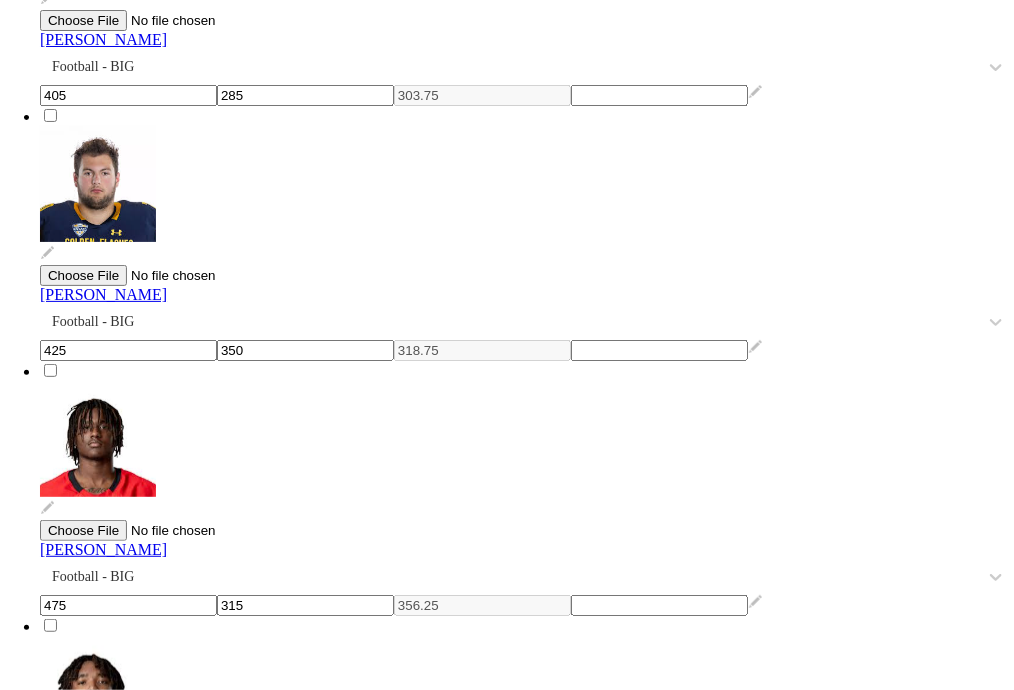 scroll, scrollTop: 200, scrollLeft: 0, axis: vertical 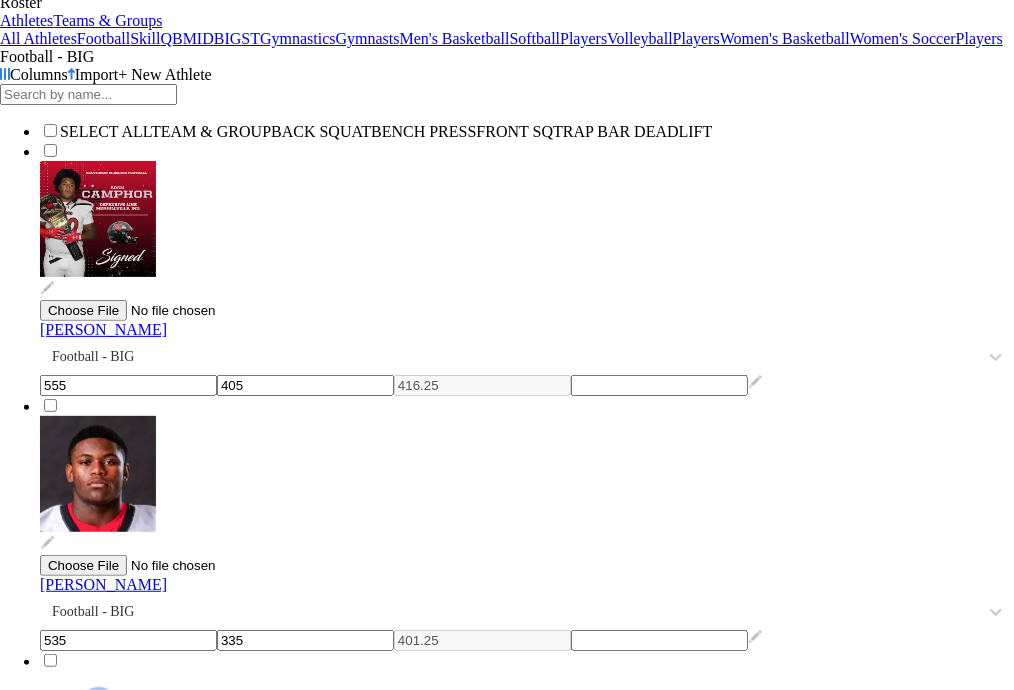 click on "[PERSON_NAME] [PERSON_NAME]" at bounding box center [169, 2624] 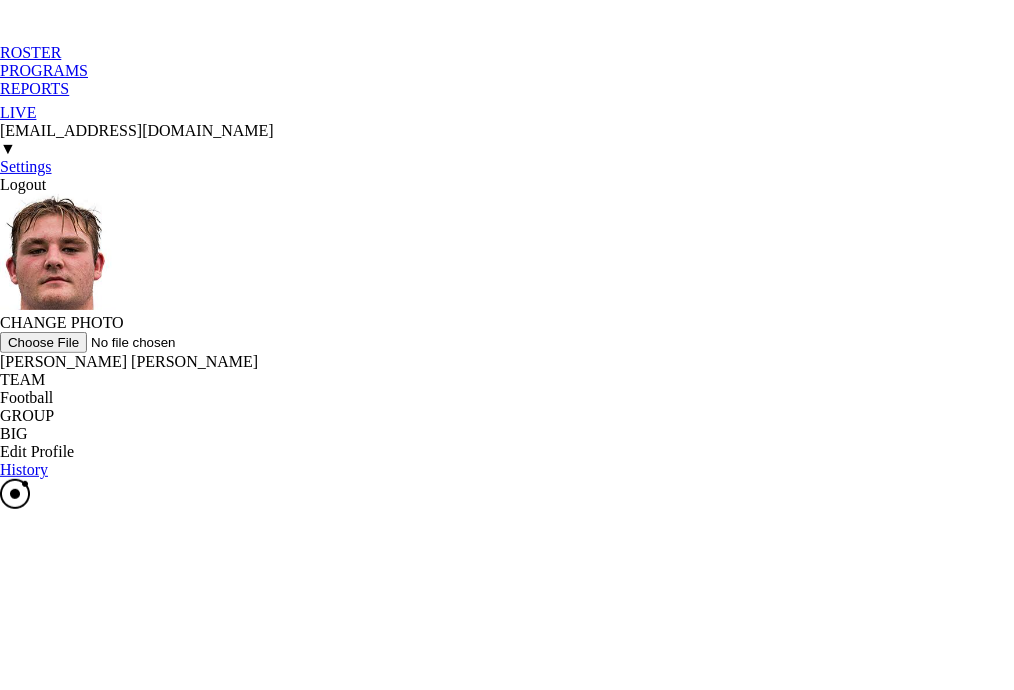 scroll, scrollTop: 0, scrollLeft: 0, axis: both 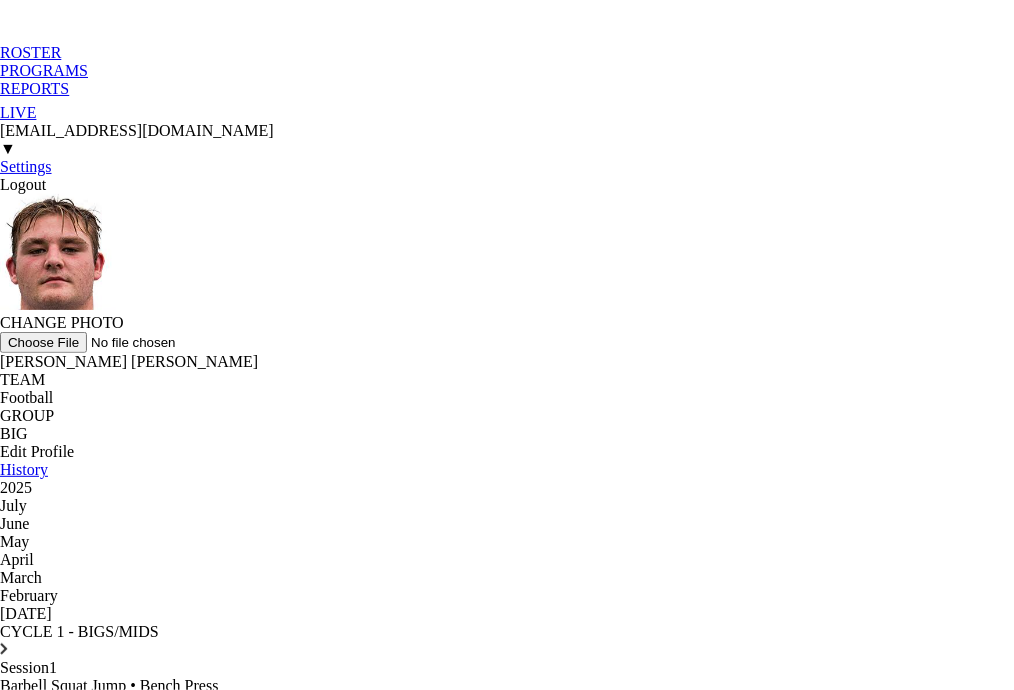 click on "February" at bounding box center [507, 596] 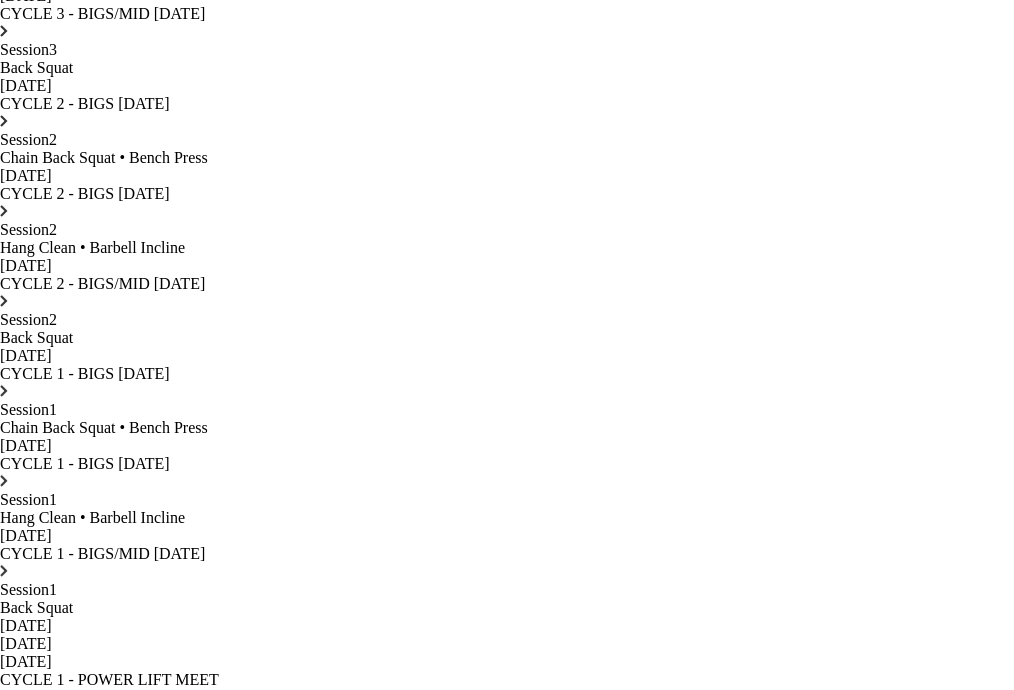 scroll, scrollTop: 1256, scrollLeft: 0, axis: vertical 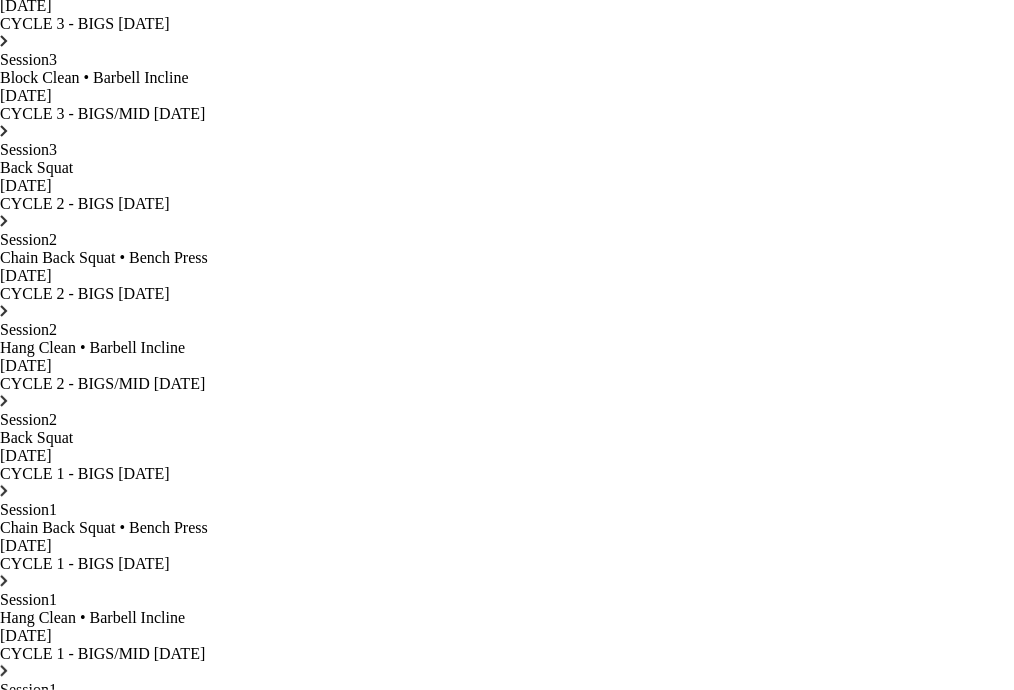 click on "Bench Press" at bounding box center (507, 1050) 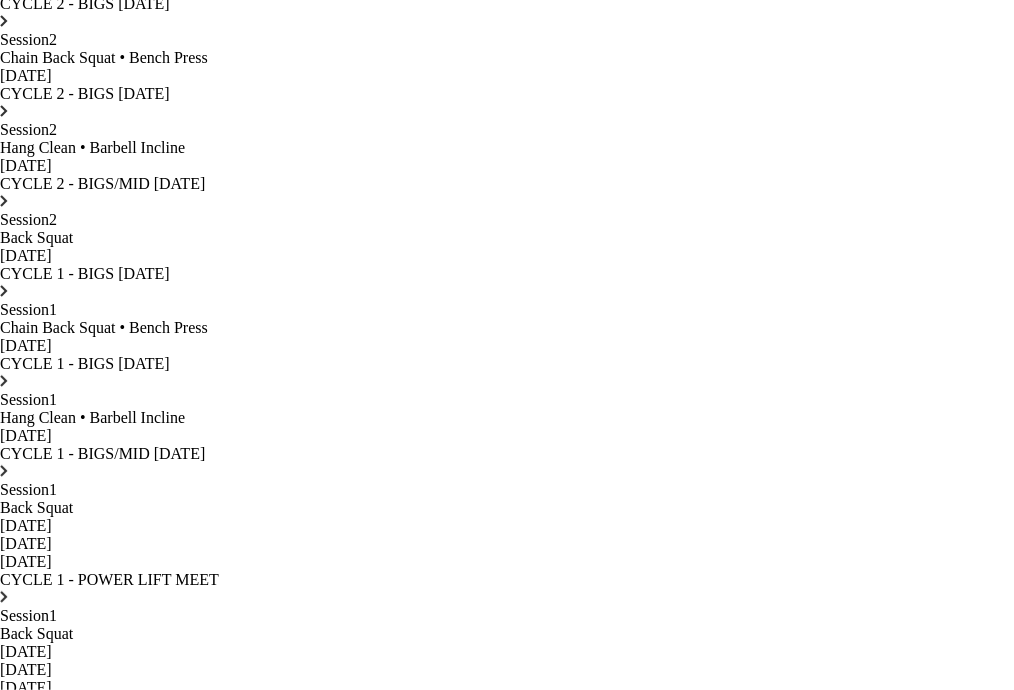 click on "3" at bounding box center [507, 958] 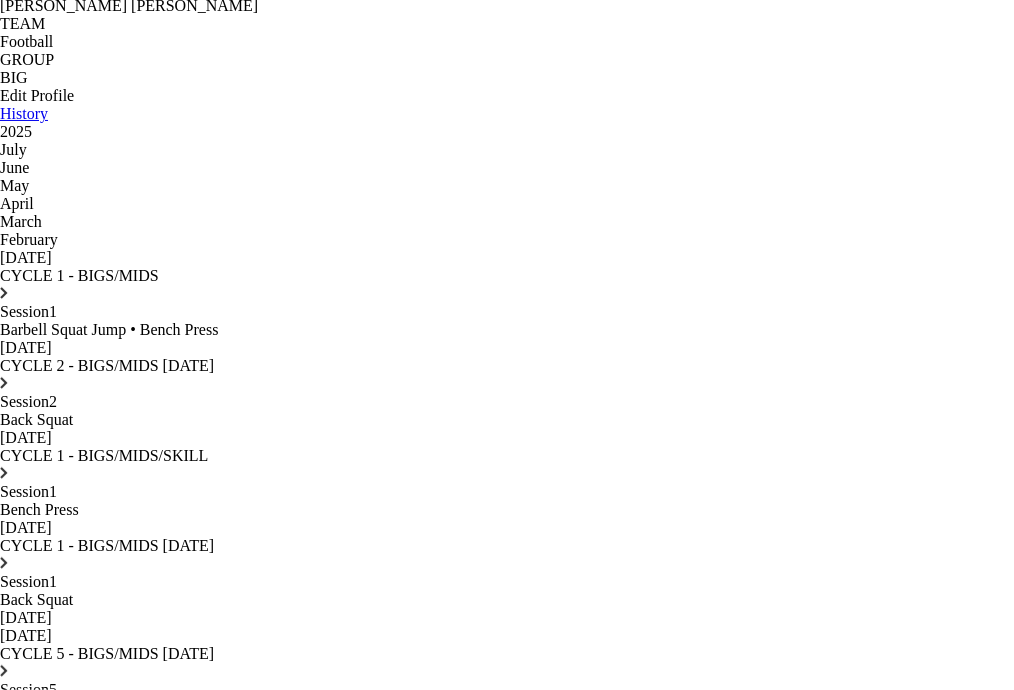 scroll, scrollTop: 0, scrollLeft: 0, axis: both 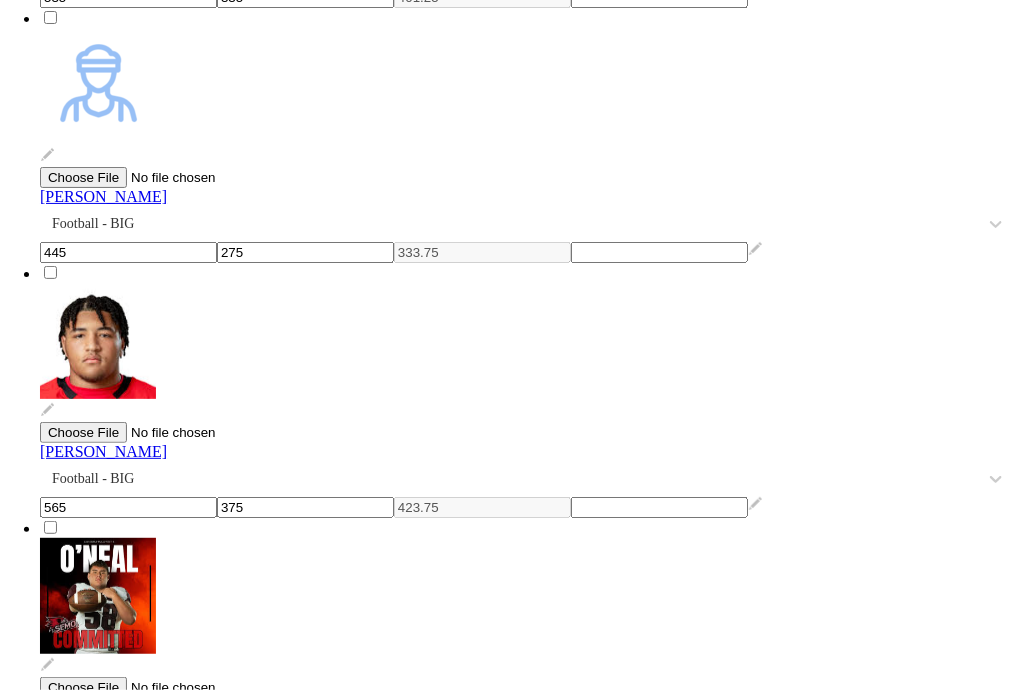 click on "[PERSON_NAME]" at bounding box center (103, 4021) 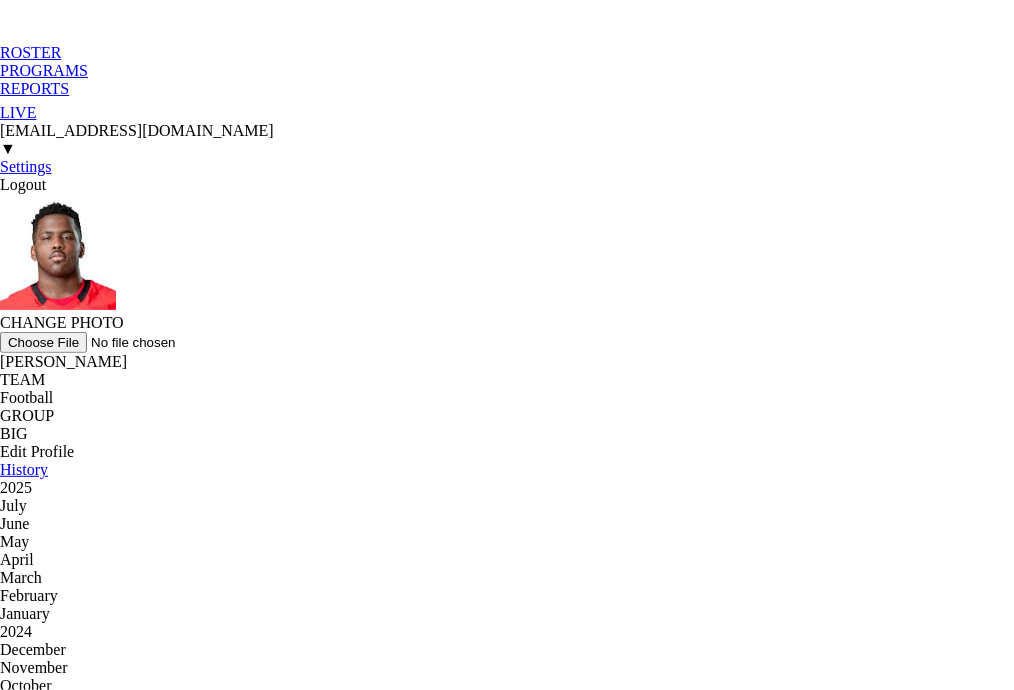 click on "July" at bounding box center (507, 740) 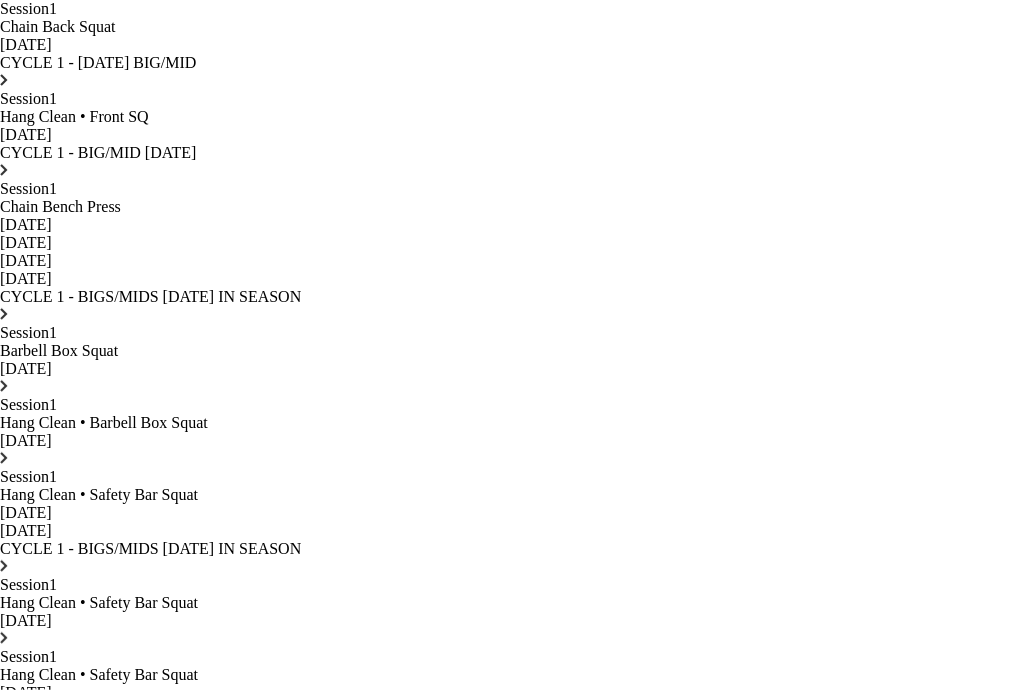 click on "Back Squat • Bench Press" at bounding box center (507, 1035) 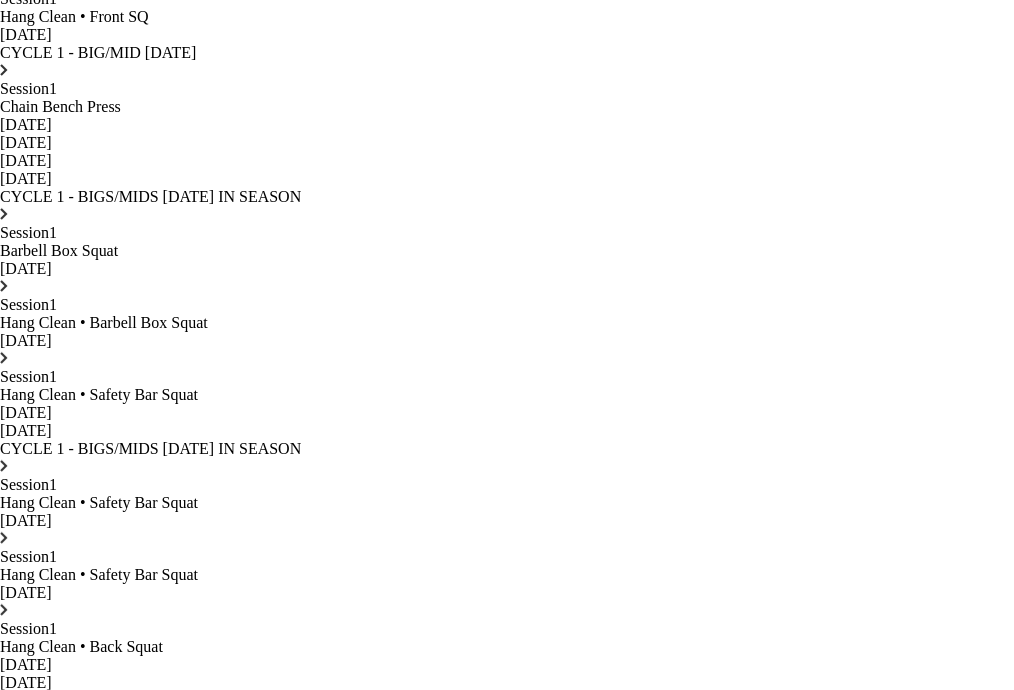 click on "Back Squat • Bench Press" at bounding box center (507, 1421) 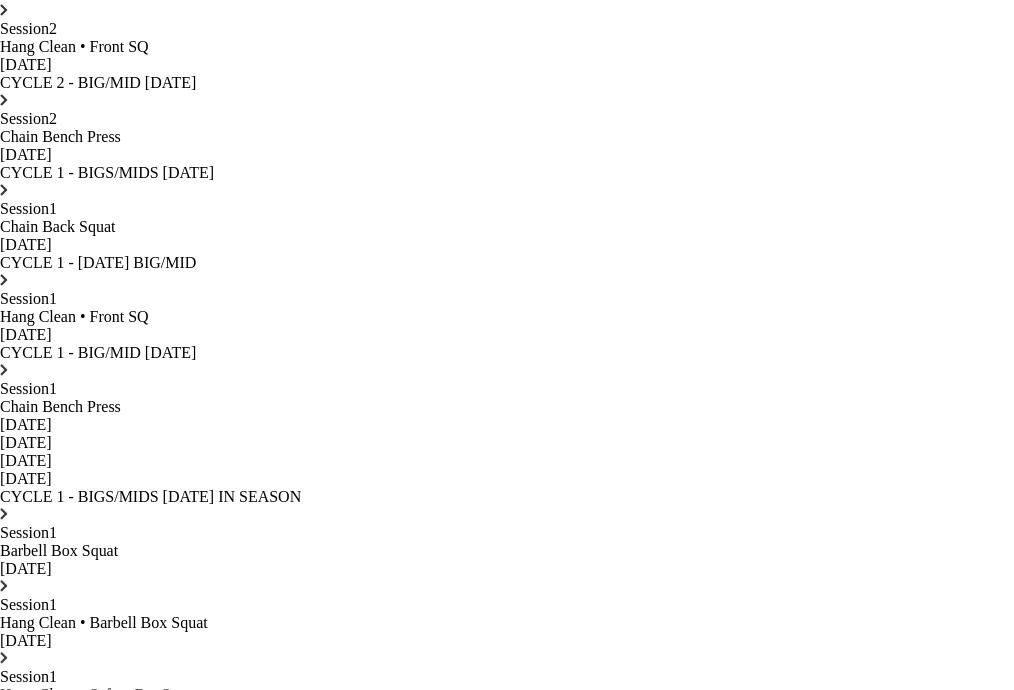 scroll, scrollTop: 3989, scrollLeft: 0, axis: vertical 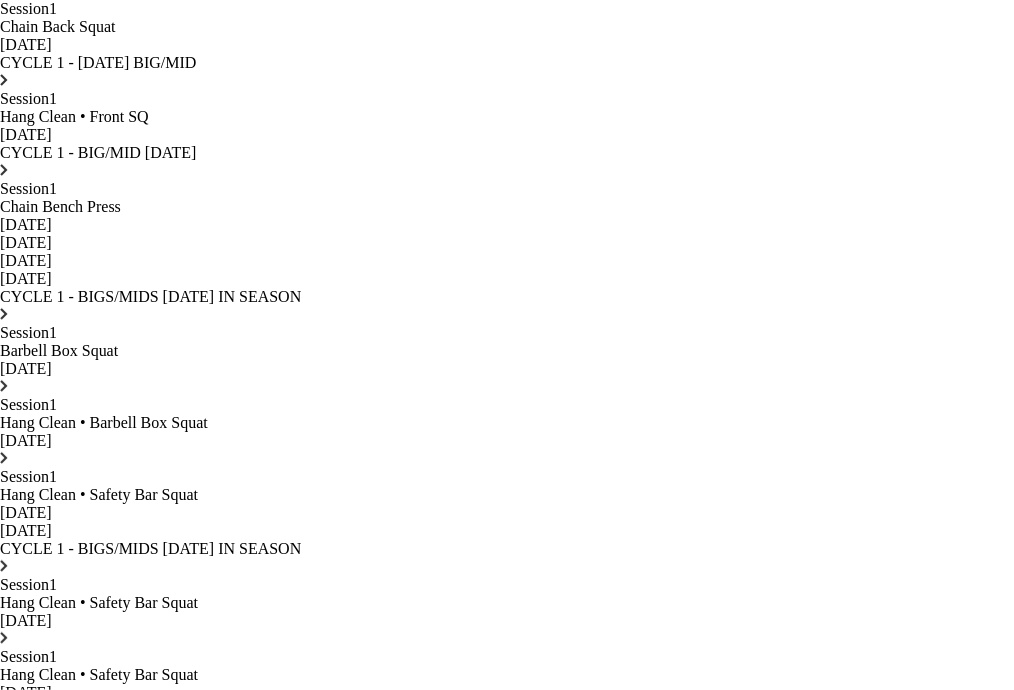 click on "Session  5 Back Squat • Bench Press [DATE]" at bounding box center [507, 1512] 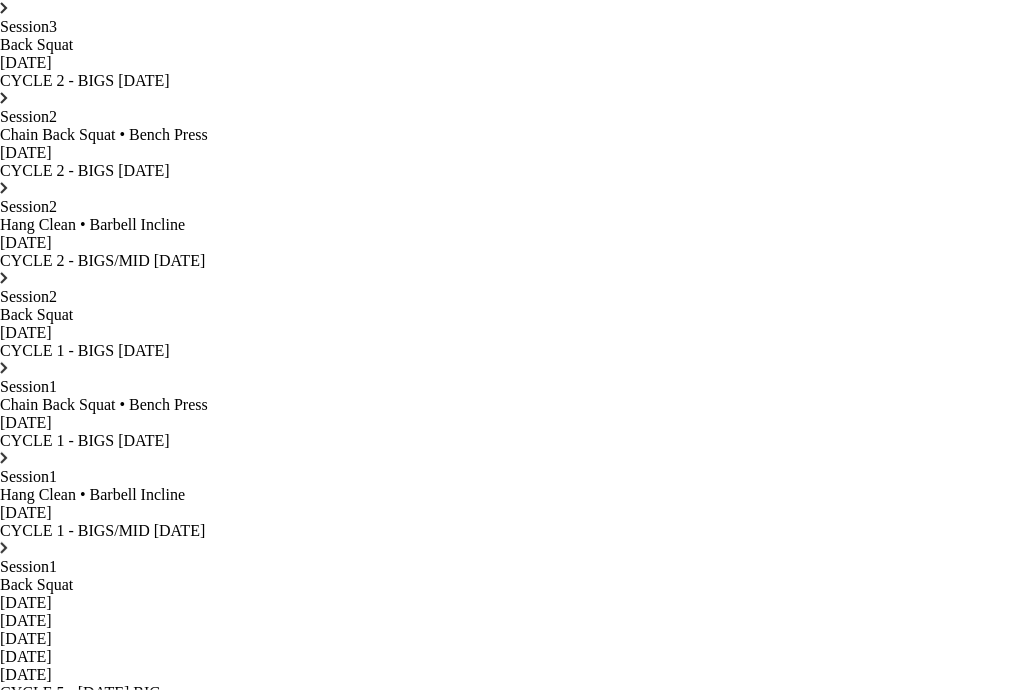 scroll, scrollTop: 1441, scrollLeft: 0, axis: vertical 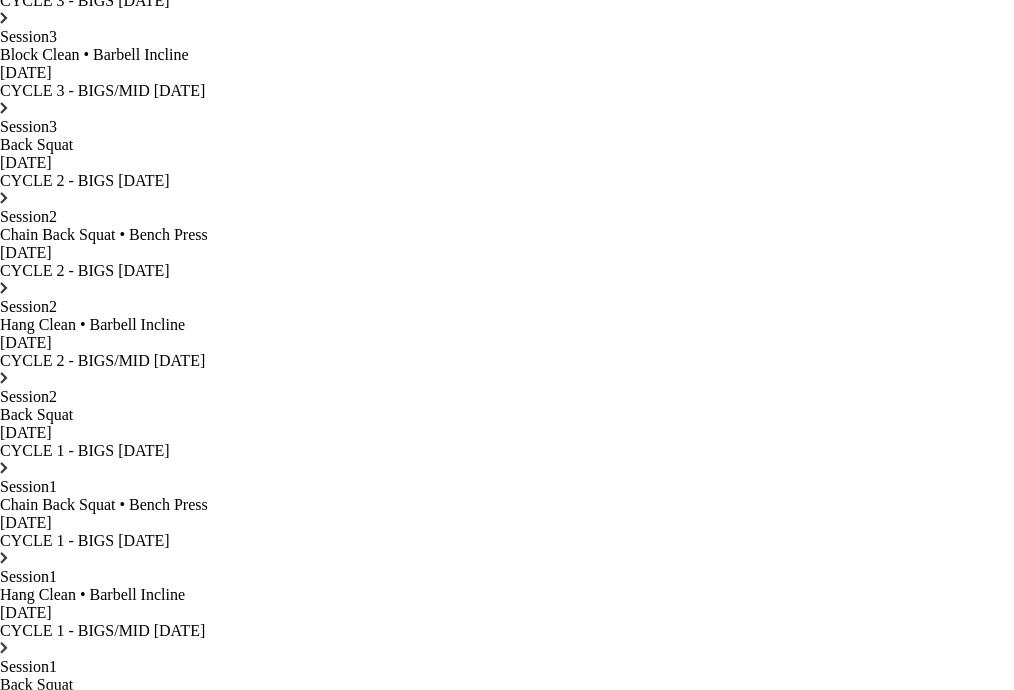 click on "Bench Press" at bounding box center [507, 937] 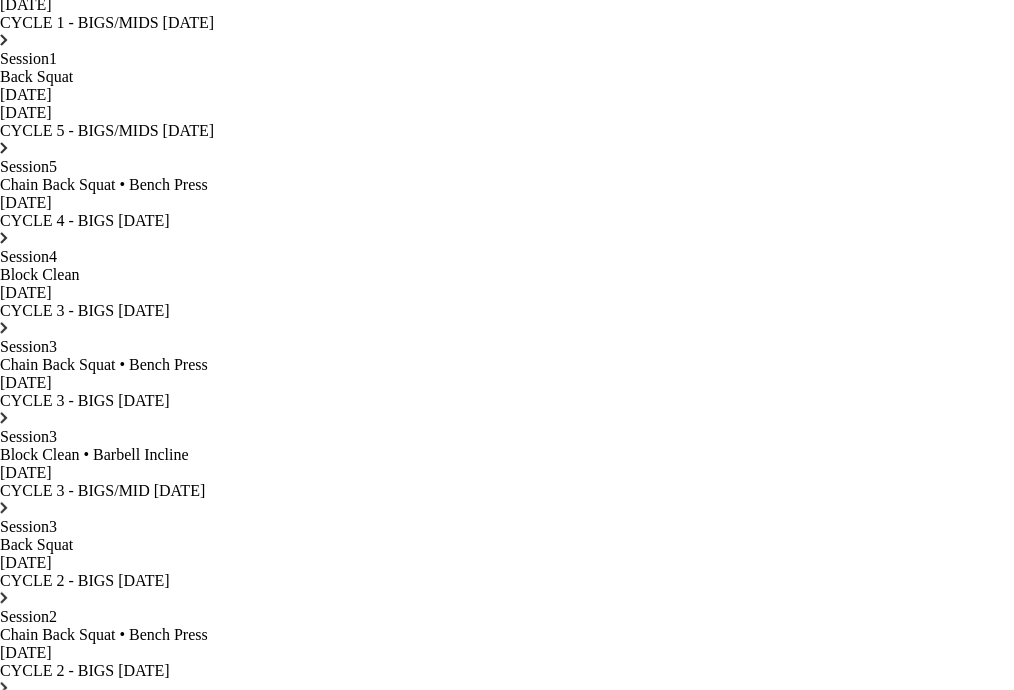 click on "[DATE] June May April March February January [DATE] November October September August July June" at bounding box center [507, -418] 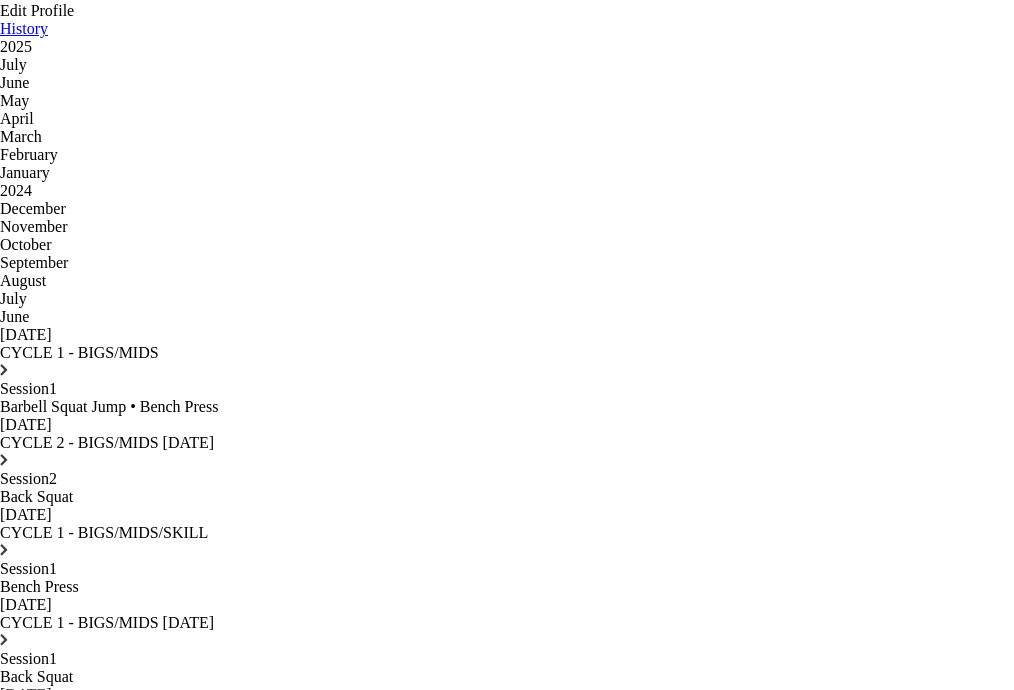 scroll, scrollTop: 0, scrollLeft: 0, axis: both 